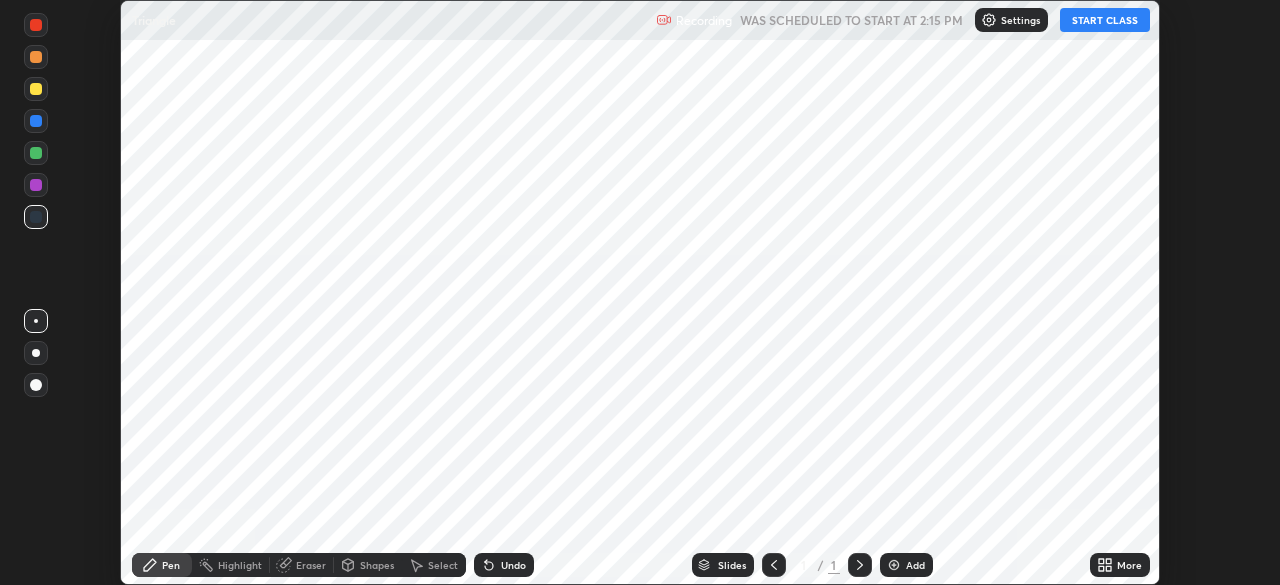 scroll, scrollTop: 0, scrollLeft: 0, axis: both 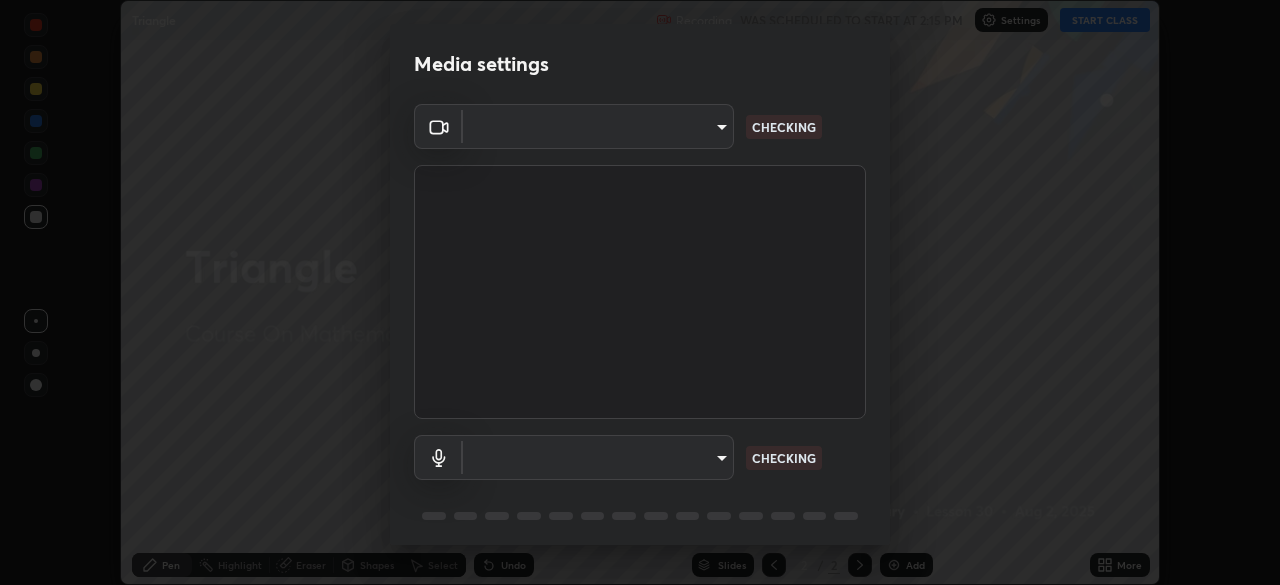 type on "ba13e312339ef8477216ddedc35df2f043033d031c8e6632ccfddaecbc9a7b0e" 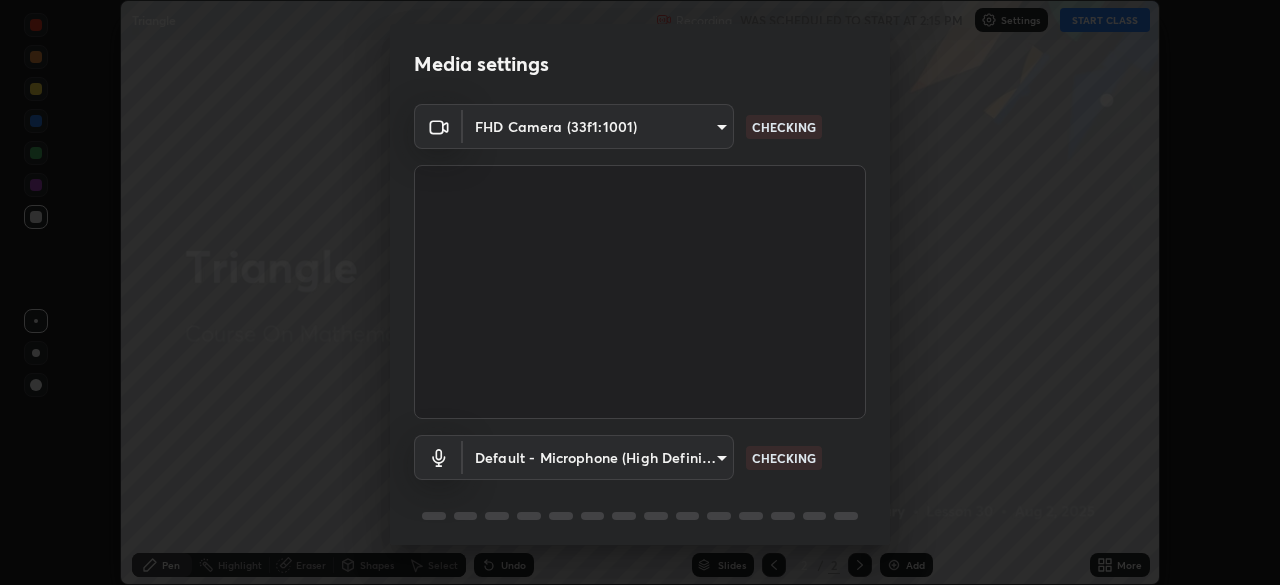 scroll, scrollTop: 71, scrollLeft: 0, axis: vertical 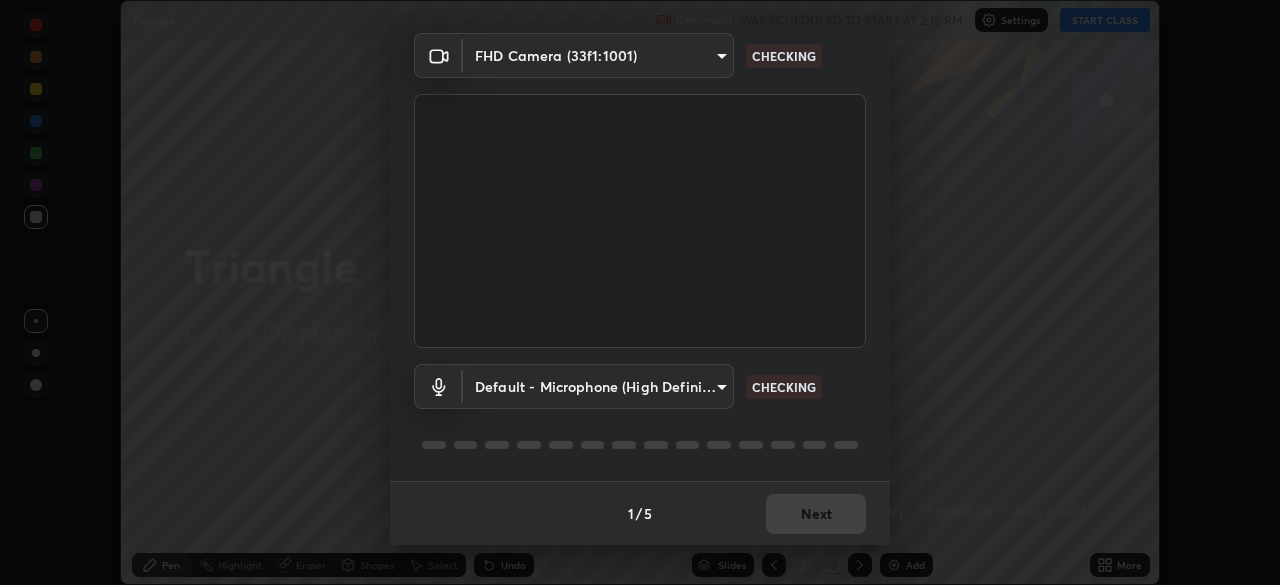 click on "Erase all Triangle Recording WAS SCHEDULED TO START AT  [TIME] Settings START CLASS Setting up your live class Triangle • L30 of Course On Mathematics for Foundation Class X 3 [YEAR] [PERSON] Pen Highlight Eraser Shapes Select Undo Slides 2 / 2 Add More No doubts shared Encourage your learners to ask a doubt for better clarity Report an issue Reason for reporting Buffering Chat not working Audio - Video sync issue Educator video quality low ​ Attach an image Report Media settings FHD Camera ([HASH]) [HASH] CHECKING Default - Microphone (High Definition Audio Device) default CHECKING 1 / 5 Next" at bounding box center (640, 292) 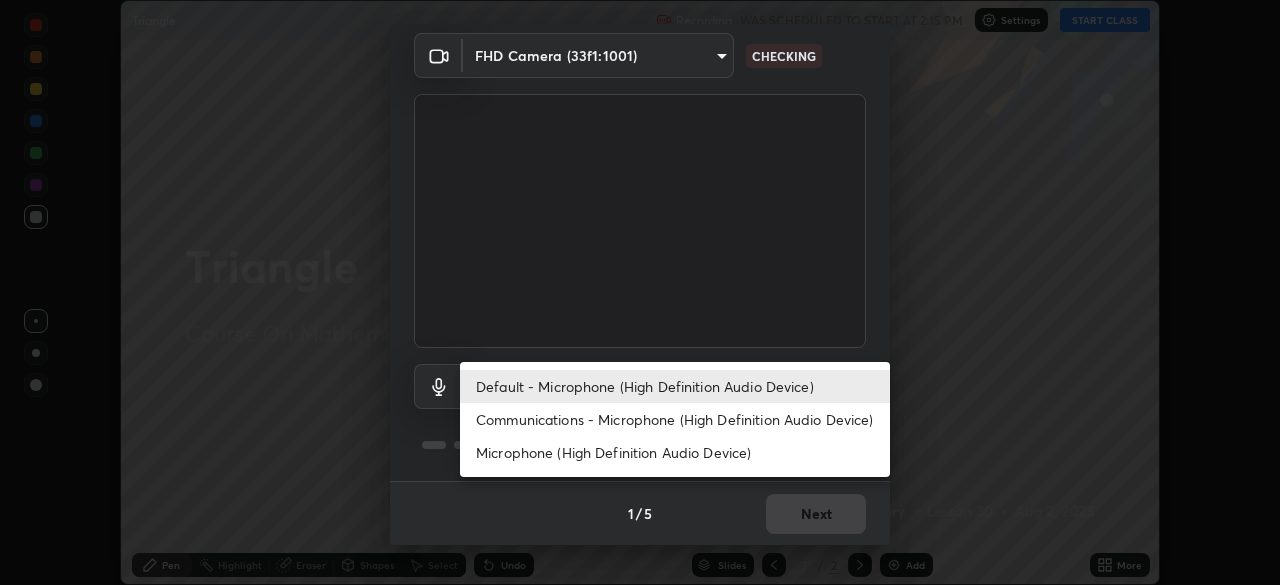 click on "Communications - Microphone (High Definition Audio Device)" at bounding box center [675, 419] 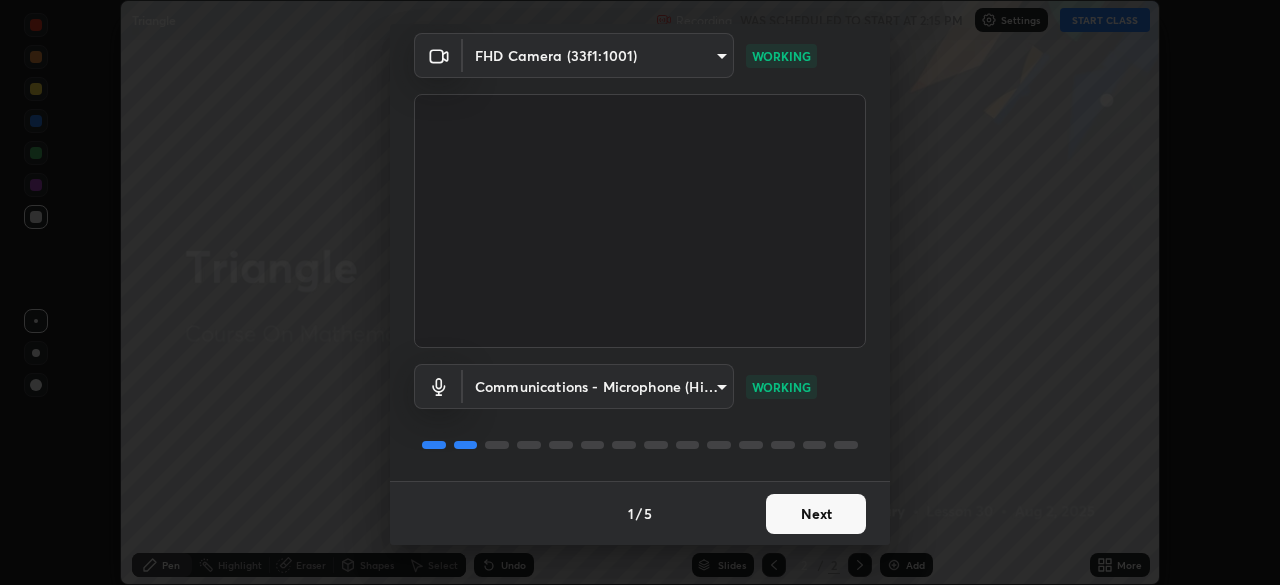 click on "Next" at bounding box center (816, 514) 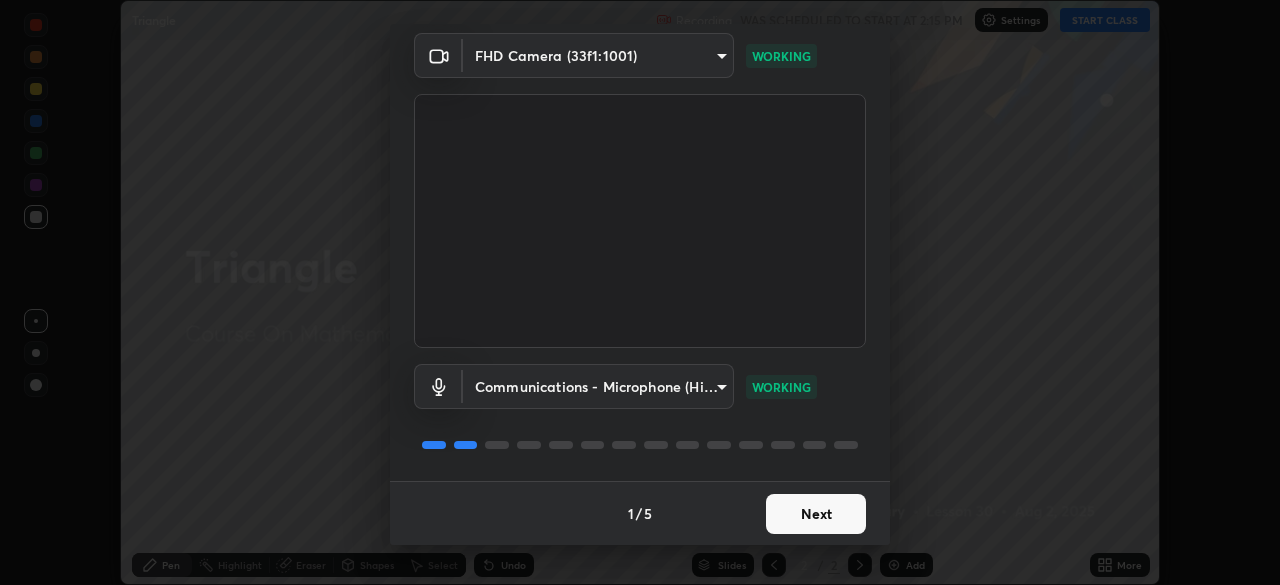 scroll, scrollTop: 0, scrollLeft: 0, axis: both 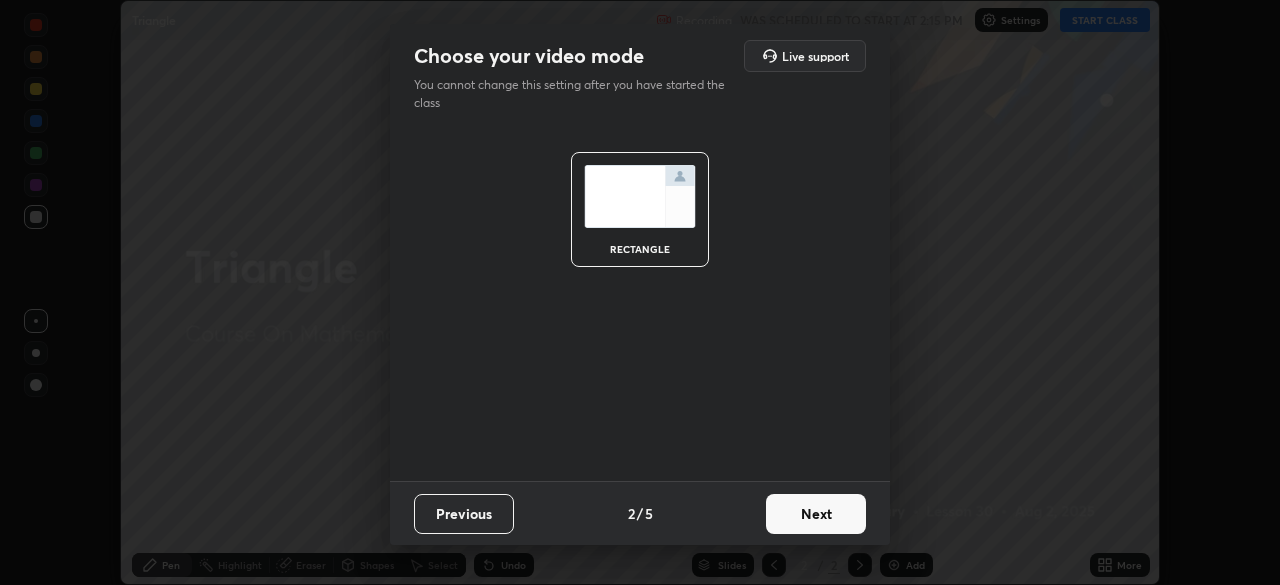 click on "Next" at bounding box center [816, 514] 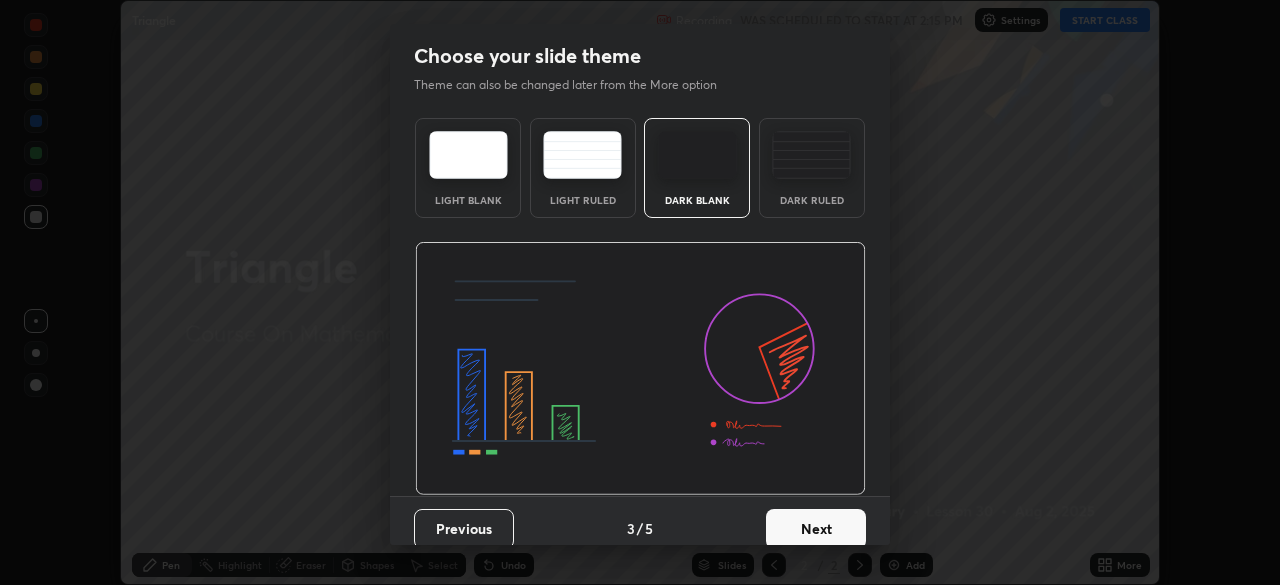 click on "Next" at bounding box center [816, 529] 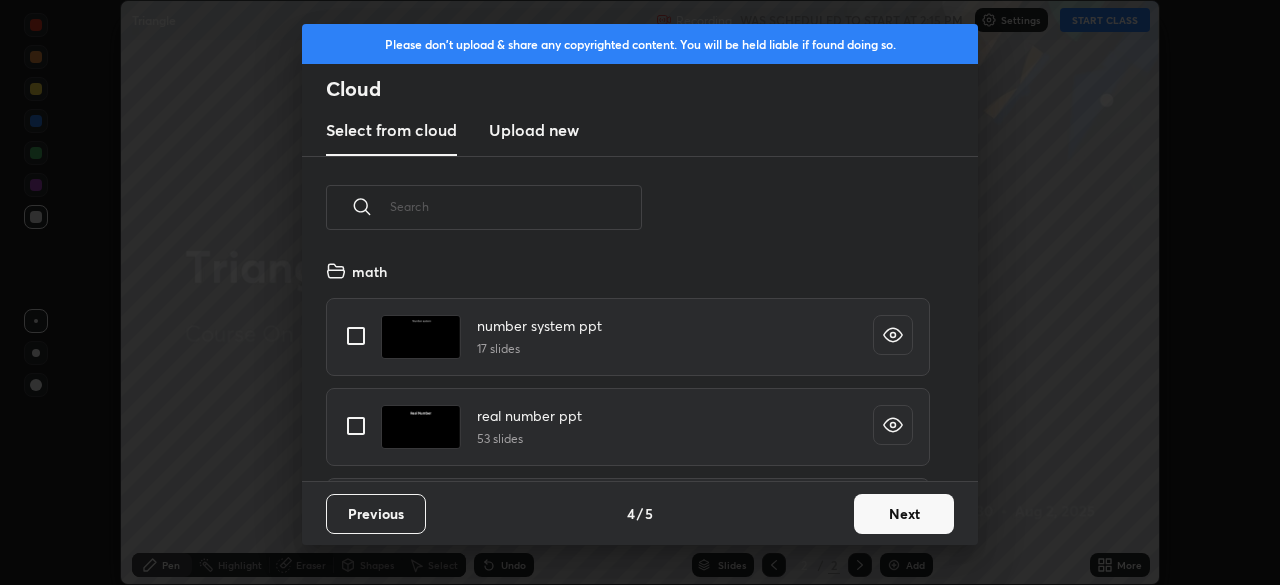 scroll, scrollTop: 7, scrollLeft: 11, axis: both 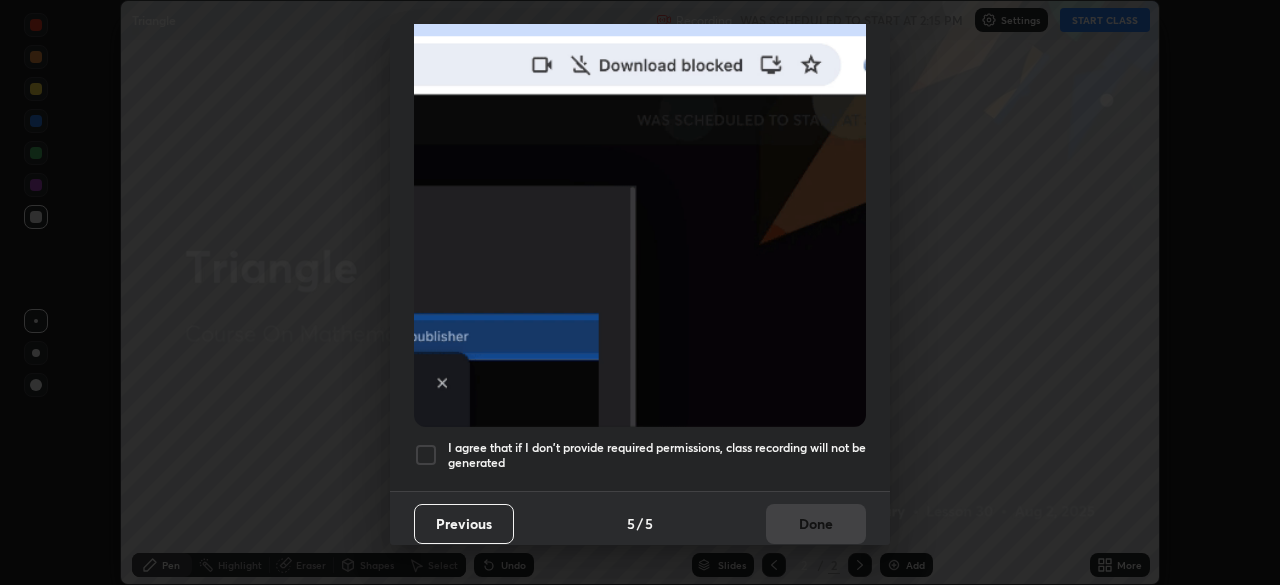 click at bounding box center (426, 455) 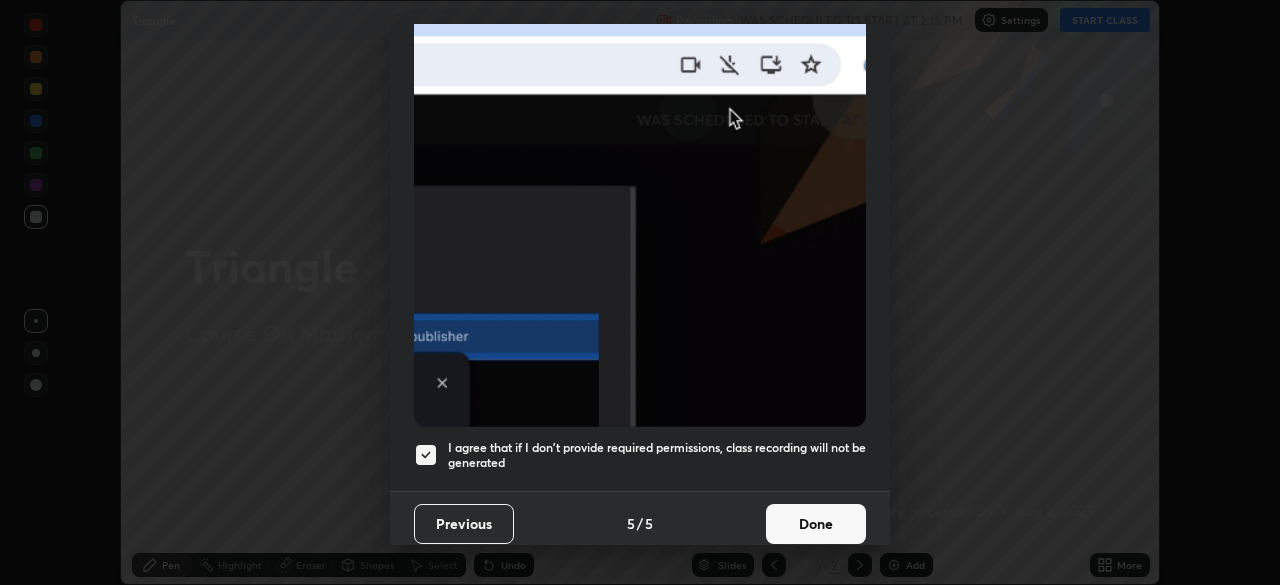 click on "Done" at bounding box center [816, 524] 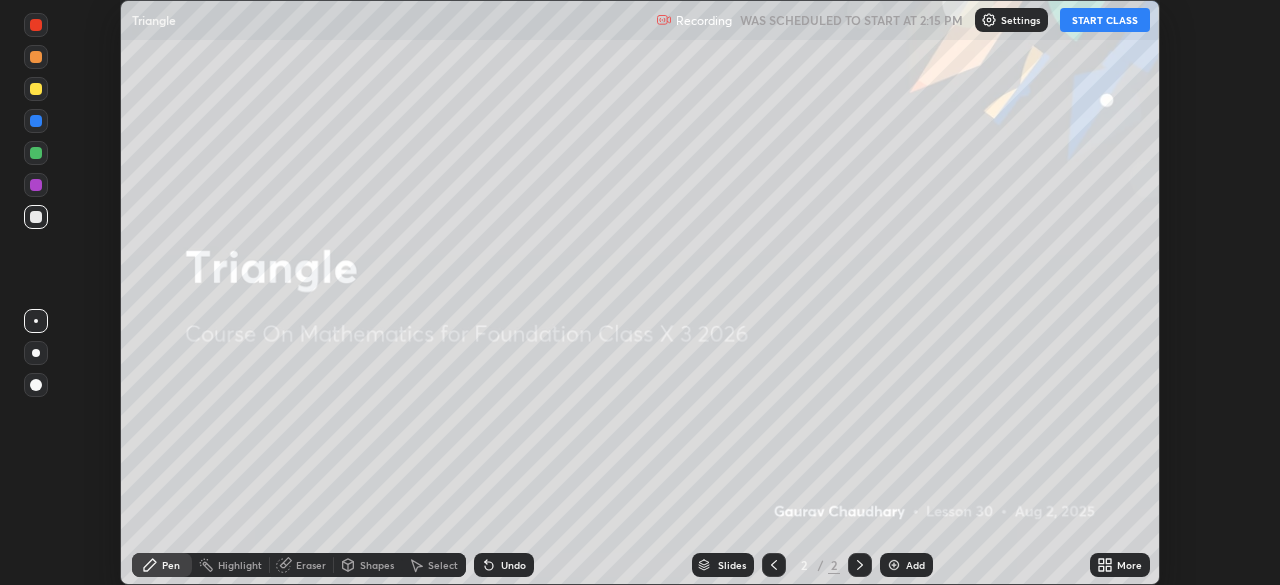 click on "START CLASS" at bounding box center [1105, 20] 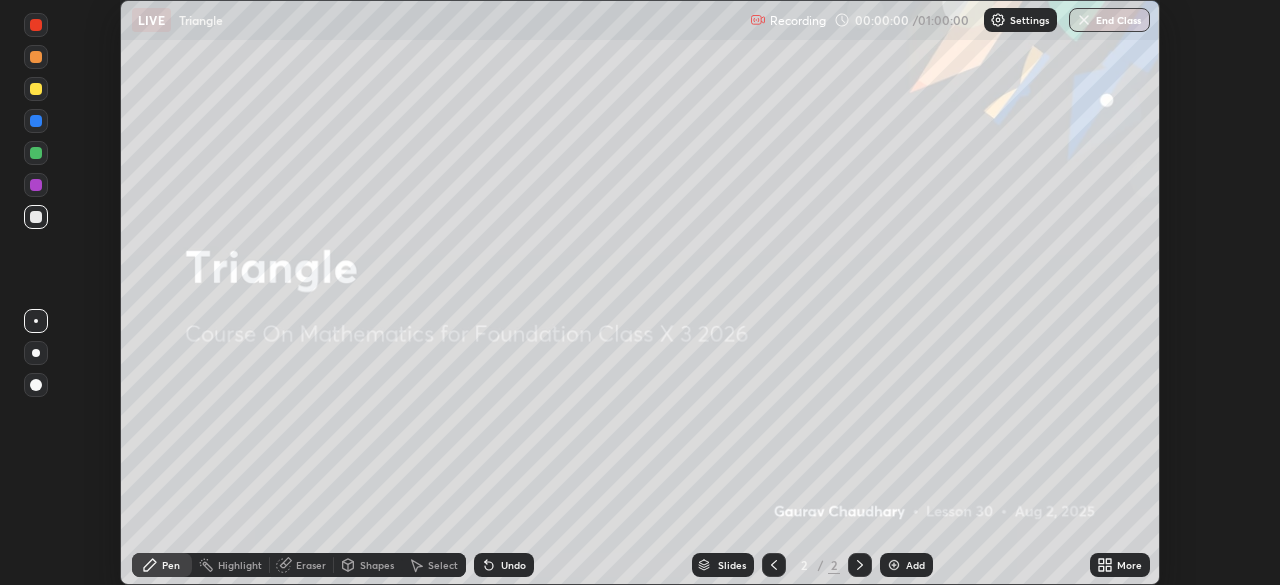 click on "More" at bounding box center [1120, 565] 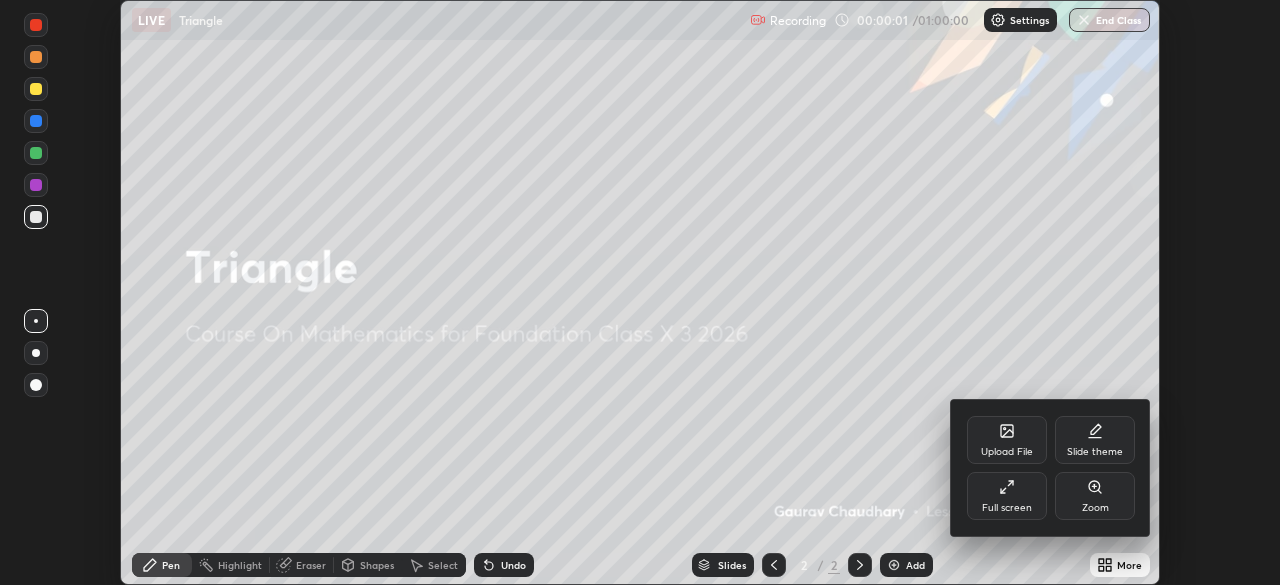click on "Full screen" at bounding box center [1007, 496] 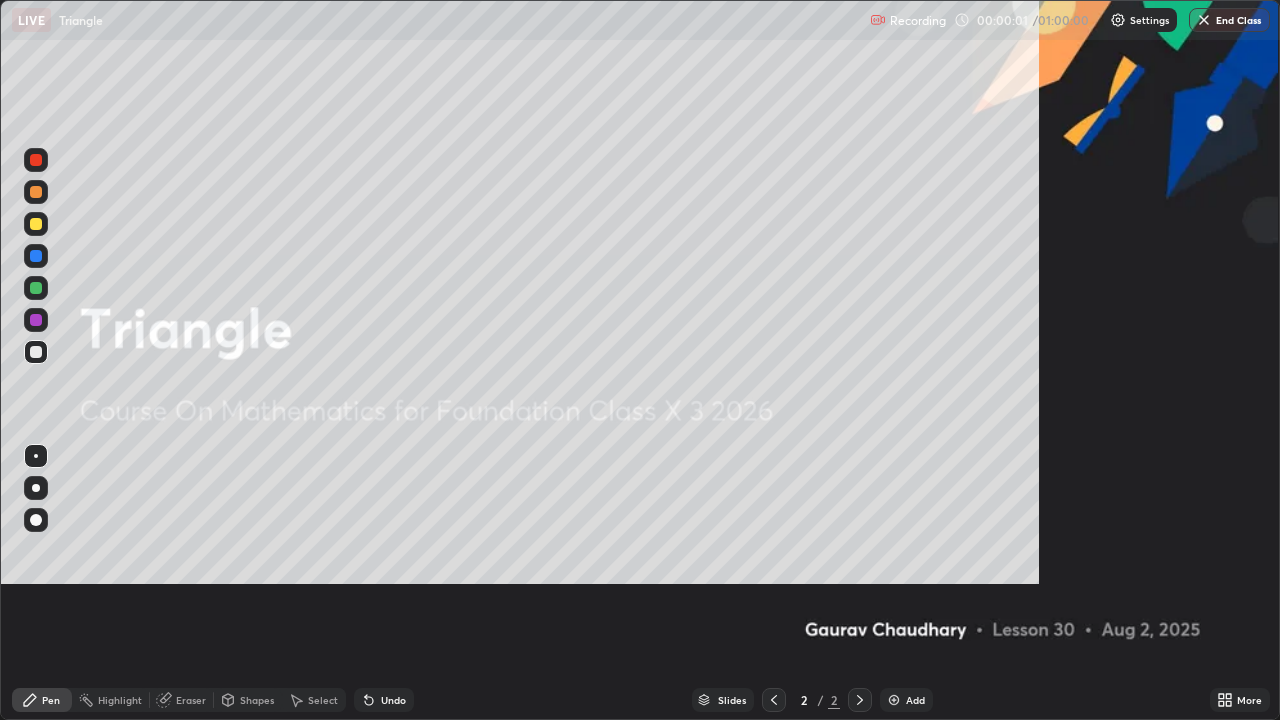 scroll, scrollTop: 99280, scrollLeft: 98720, axis: both 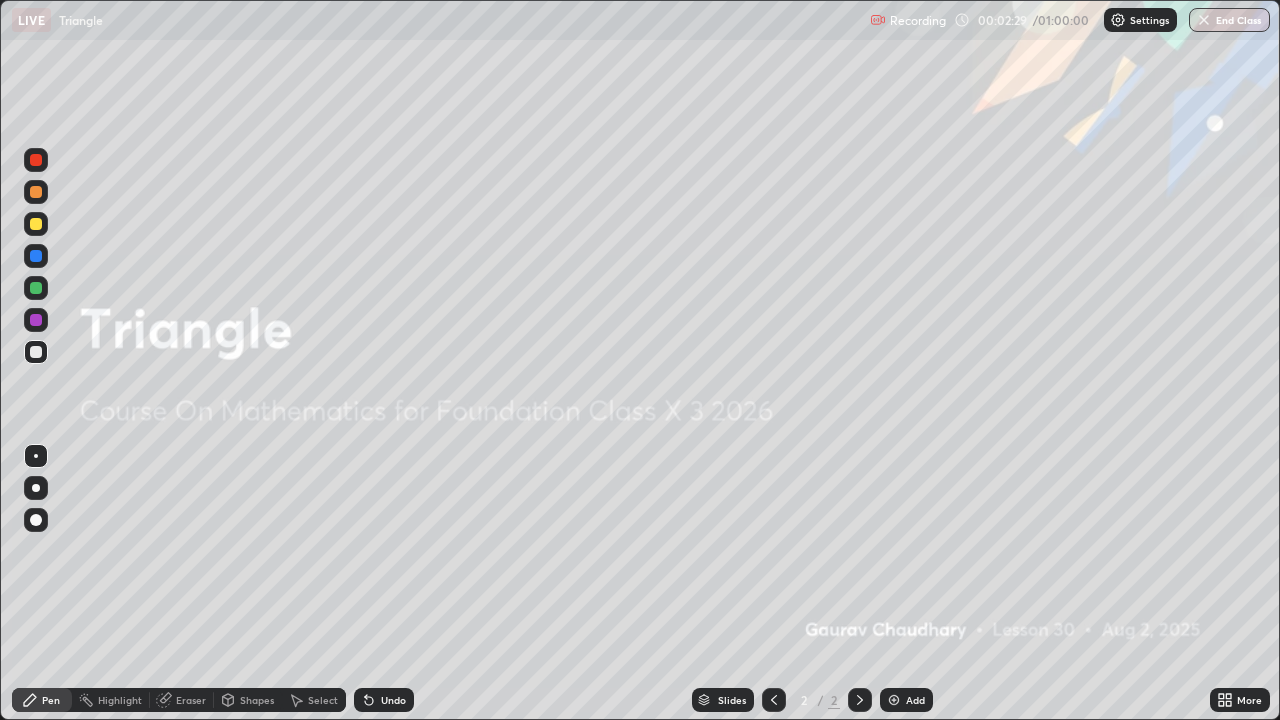 click on "Add" at bounding box center (906, 700) 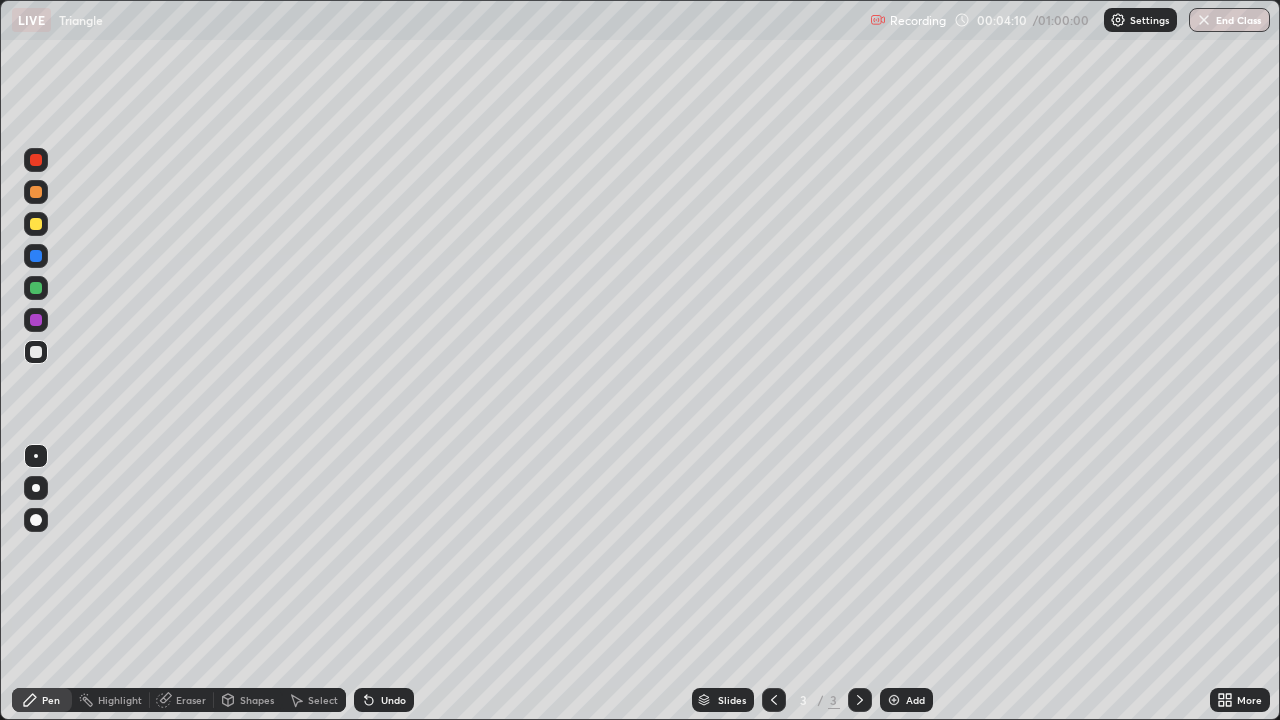 click at bounding box center [894, 700] 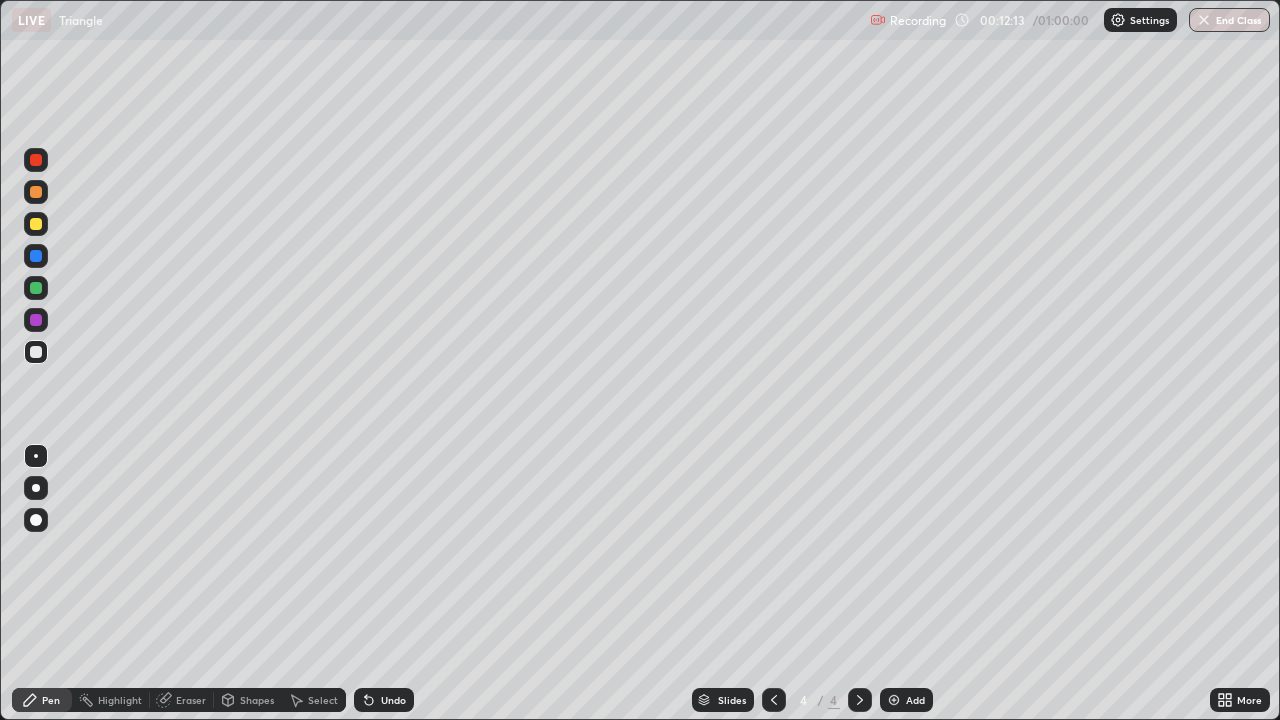 click on "Add" at bounding box center (906, 700) 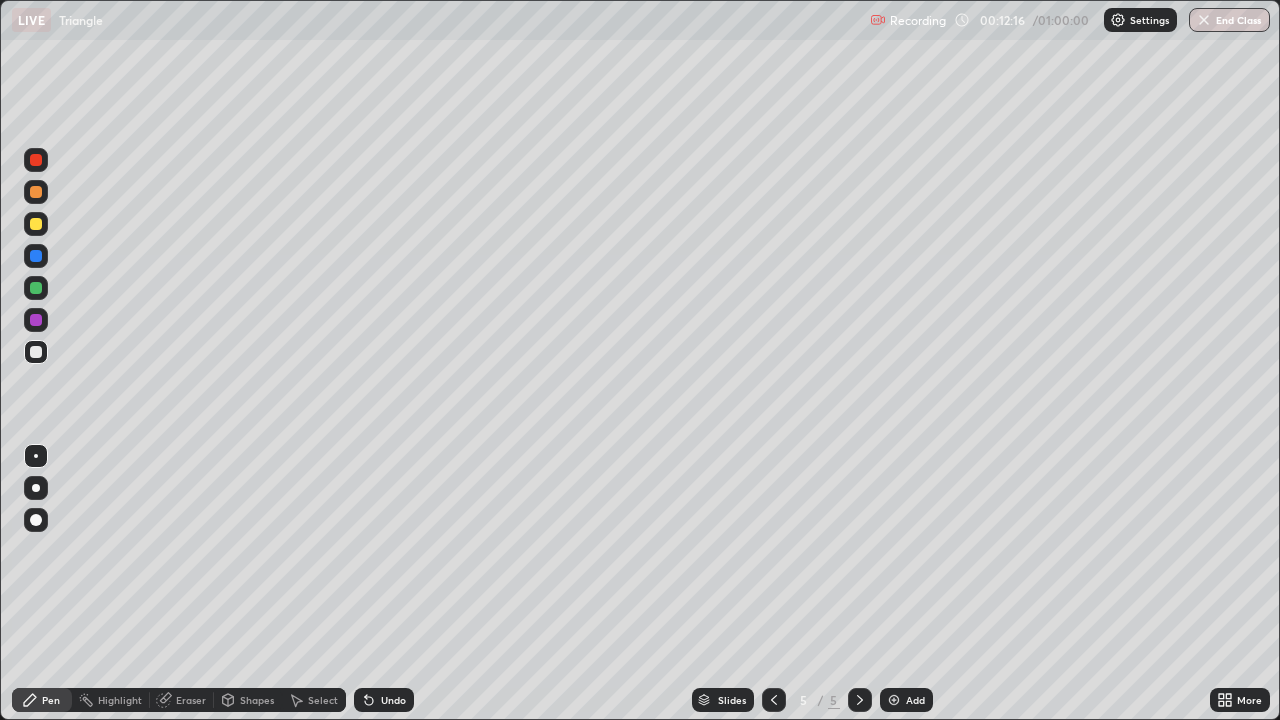 click 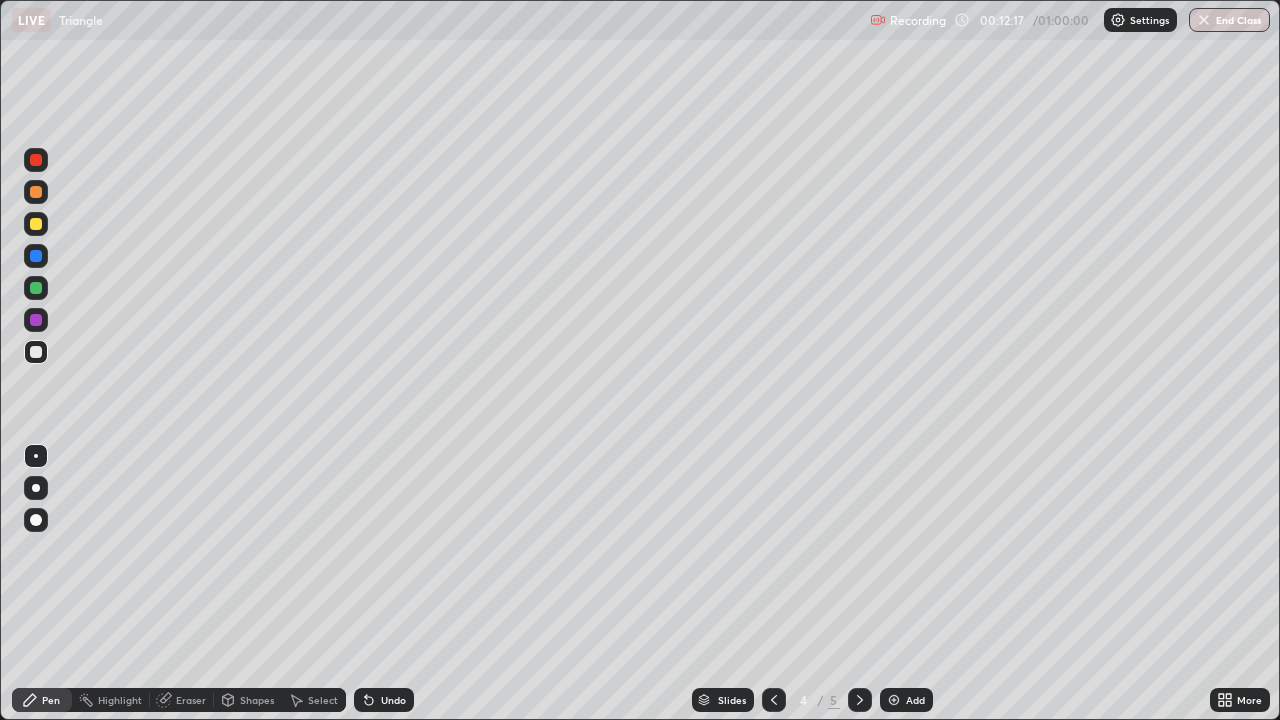 click 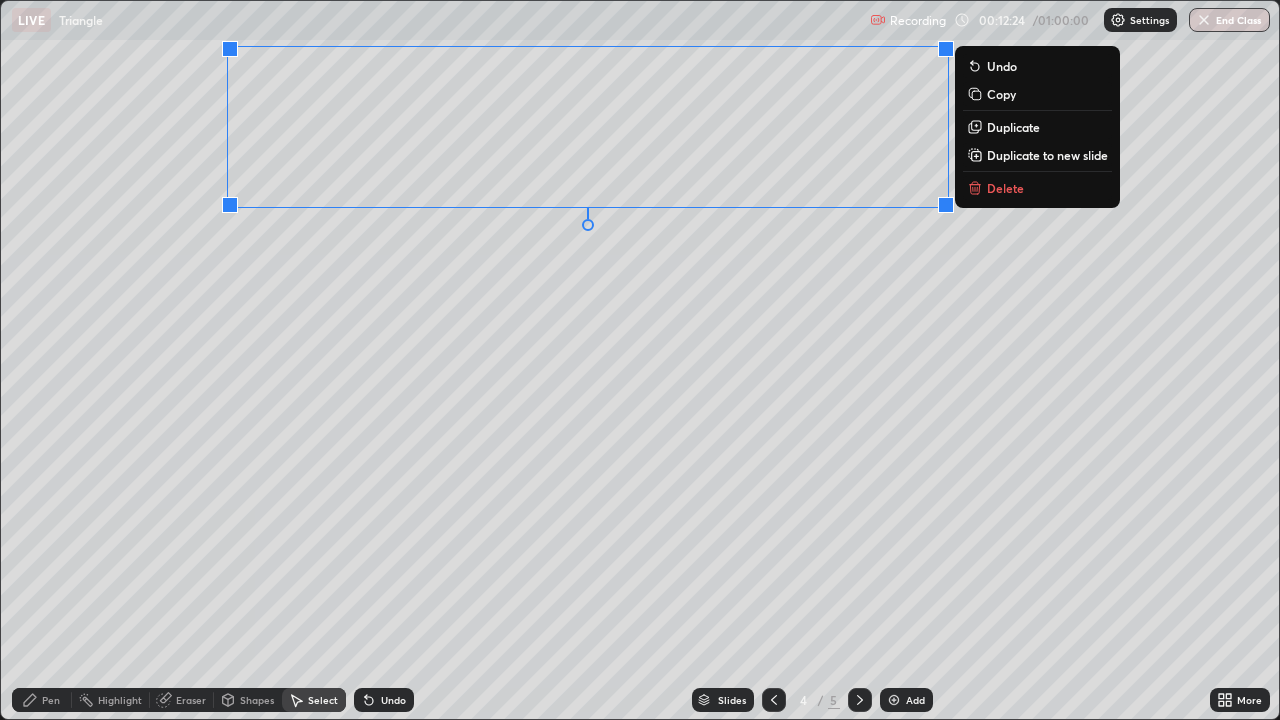 click on "Duplicate to new slide" at bounding box center (1047, 155) 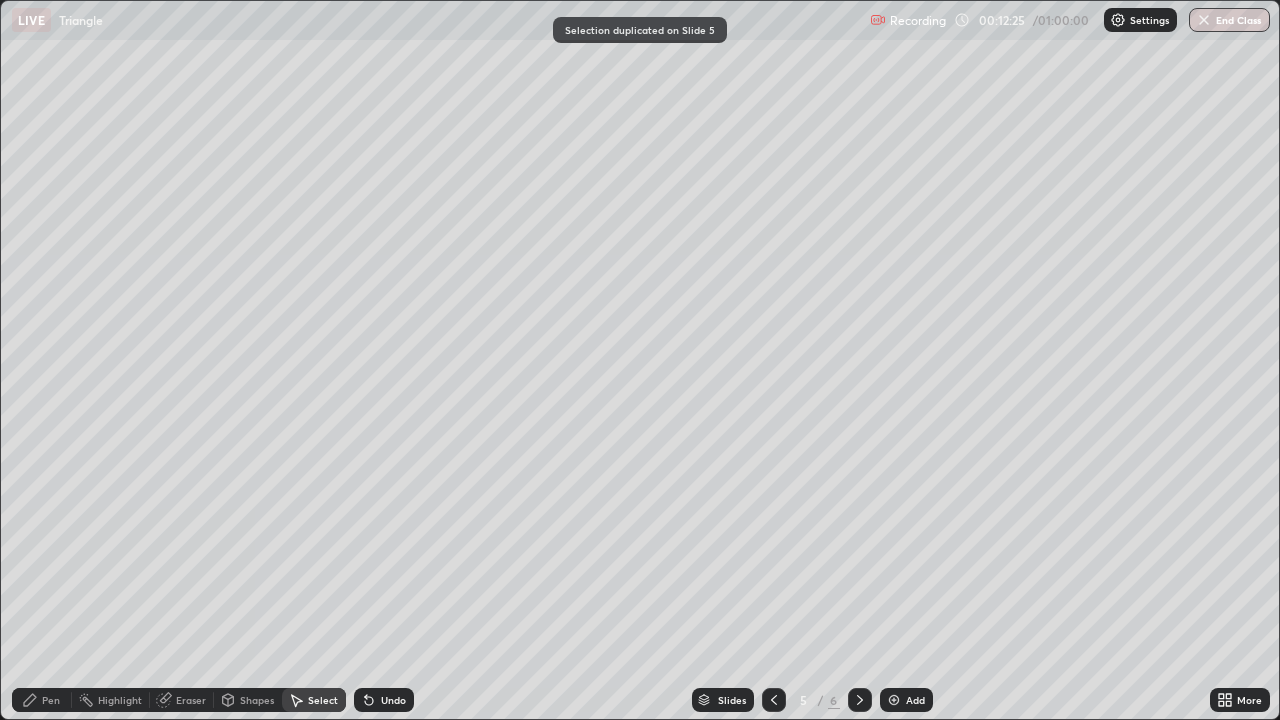 click on "Pen" at bounding box center [51, 700] 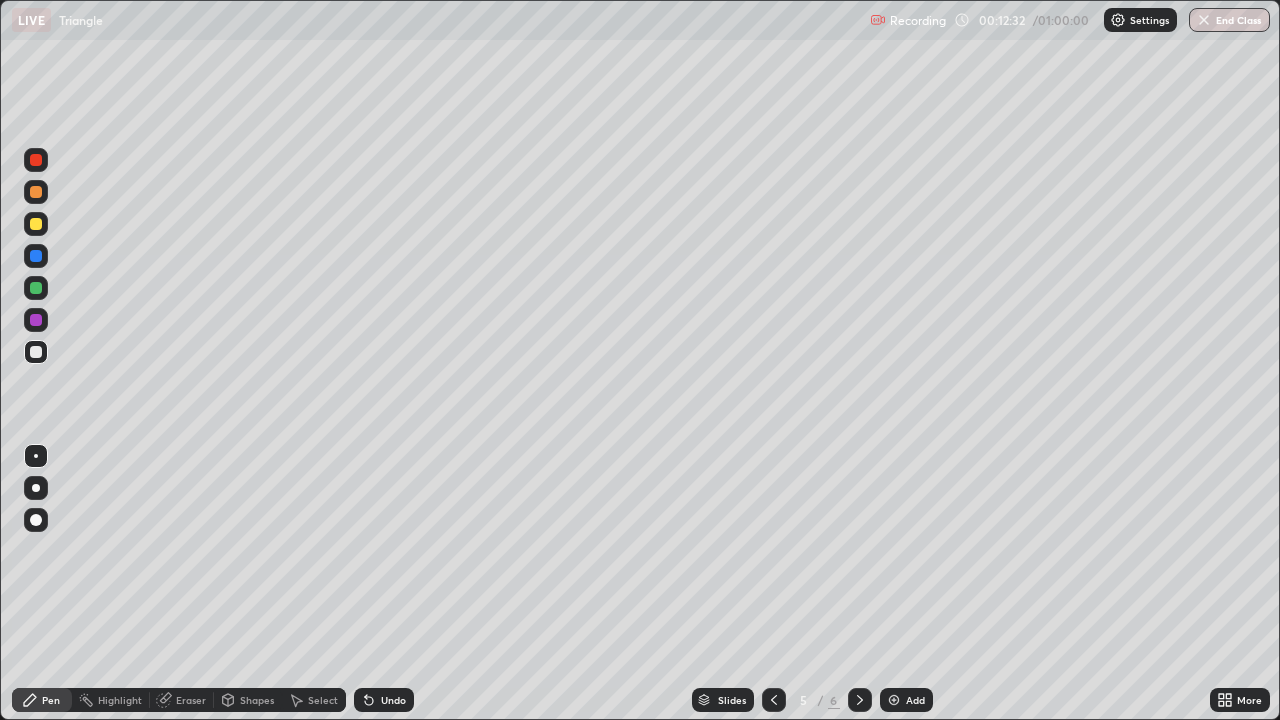 click at bounding box center (774, 700) 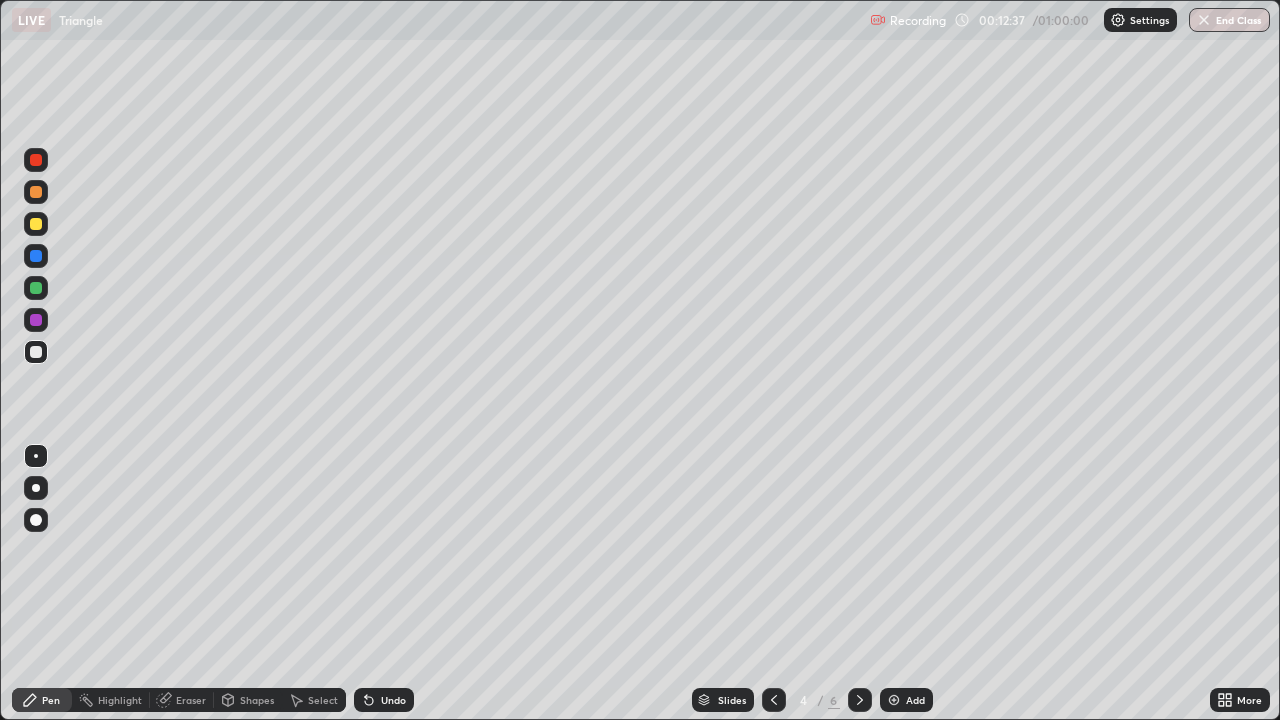 click 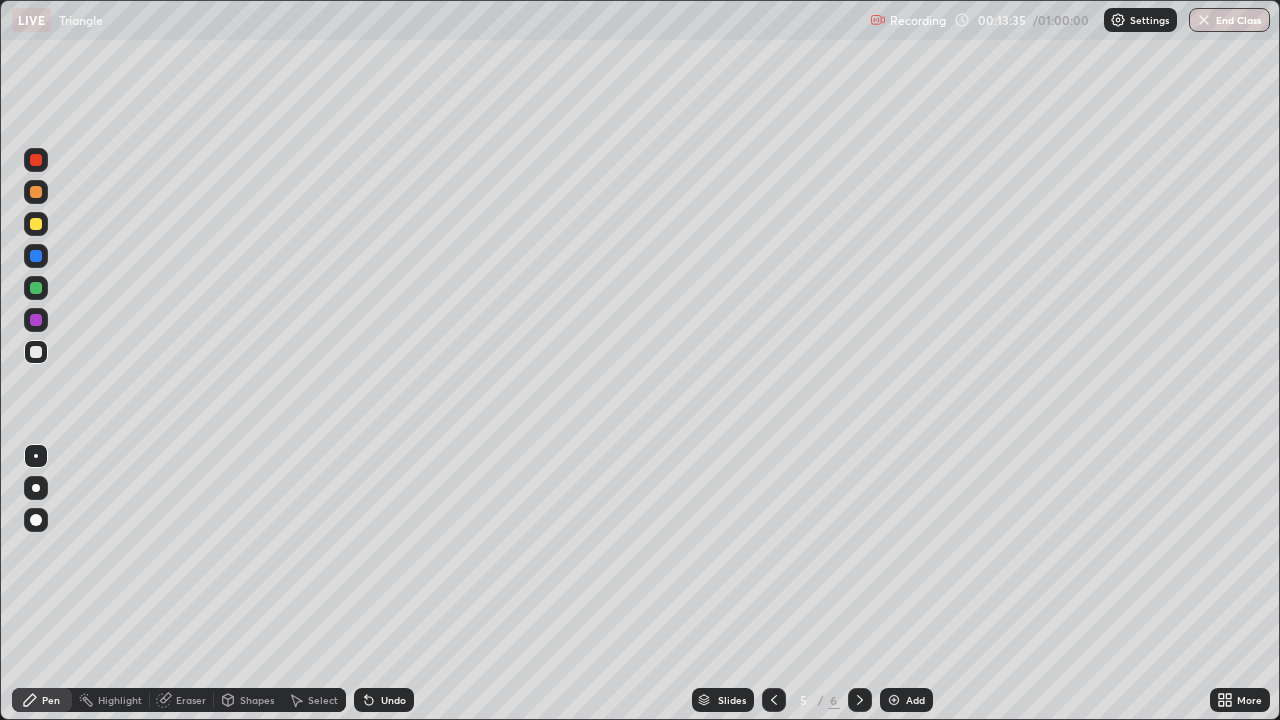 click at bounding box center [894, 700] 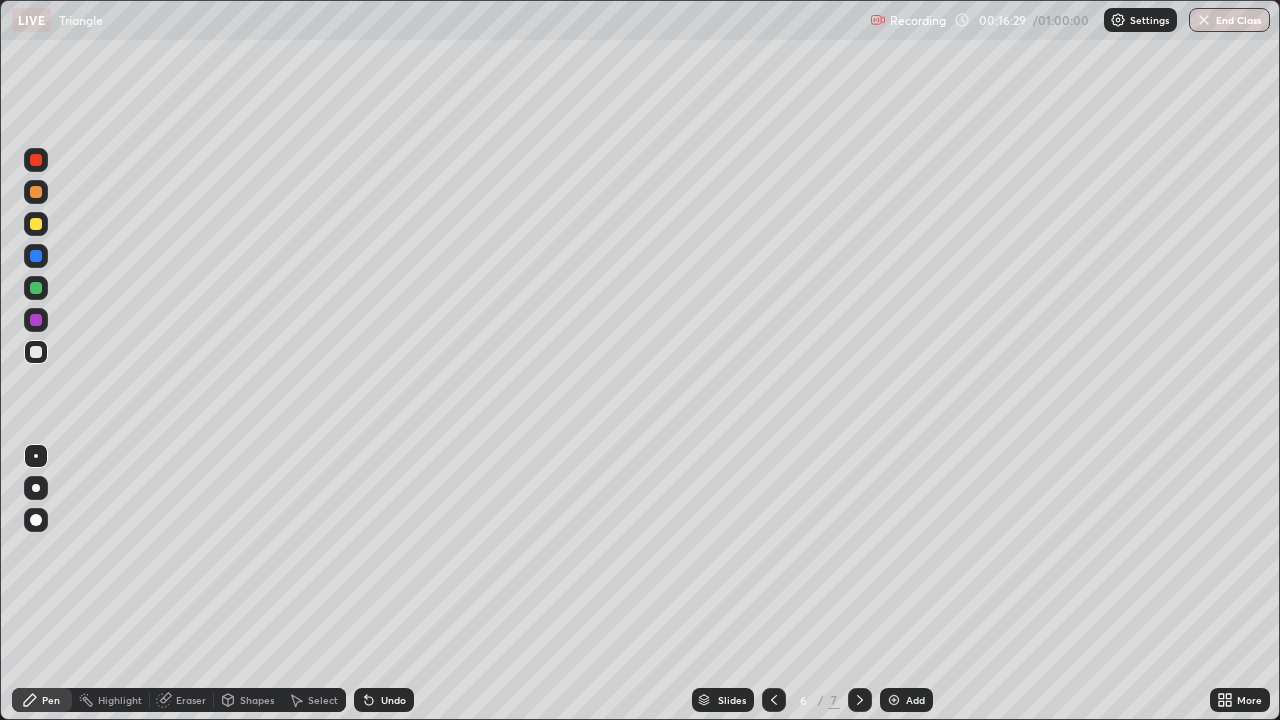 click on "Eraser" at bounding box center [191, 700] 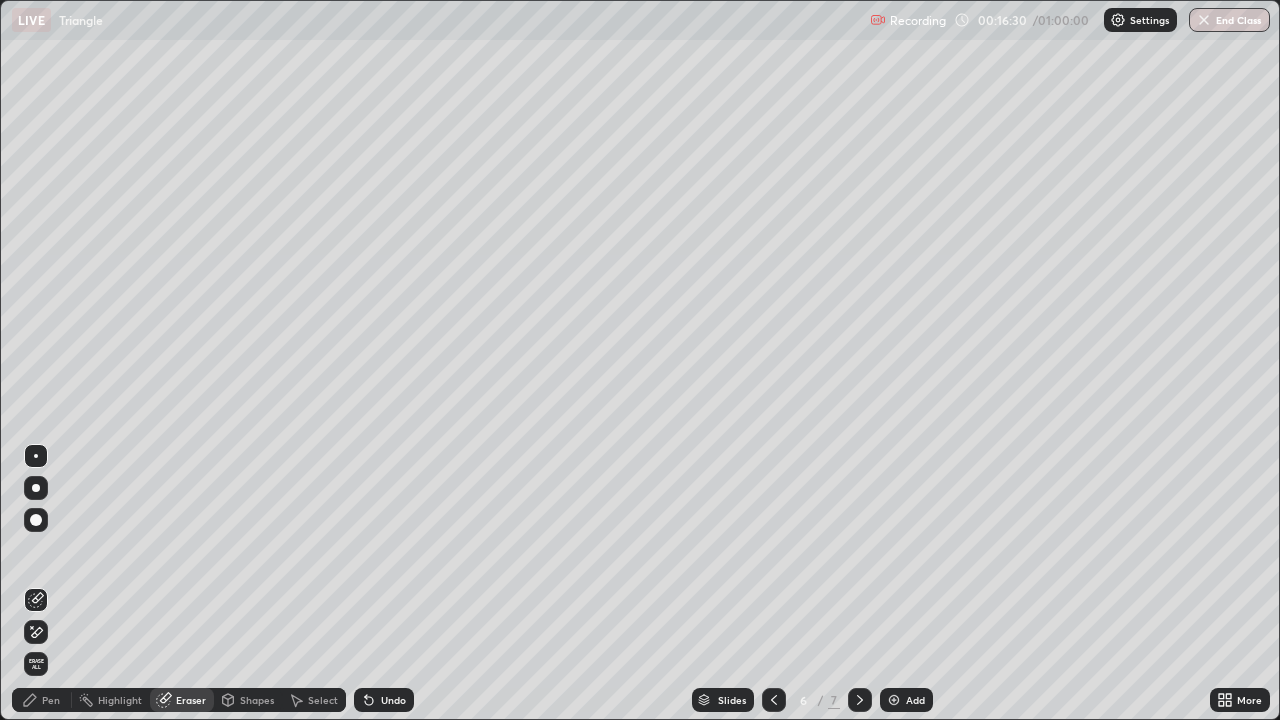 click 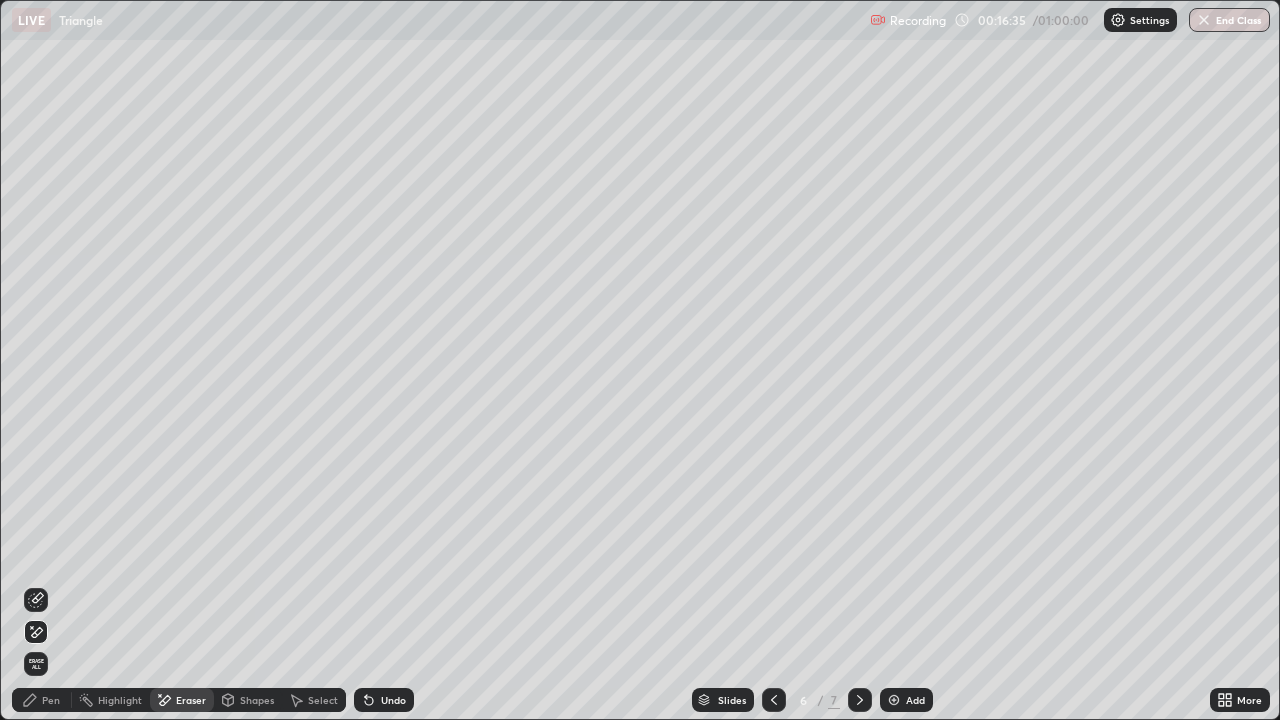 click on "Pen" at bounding box center [51, 700] 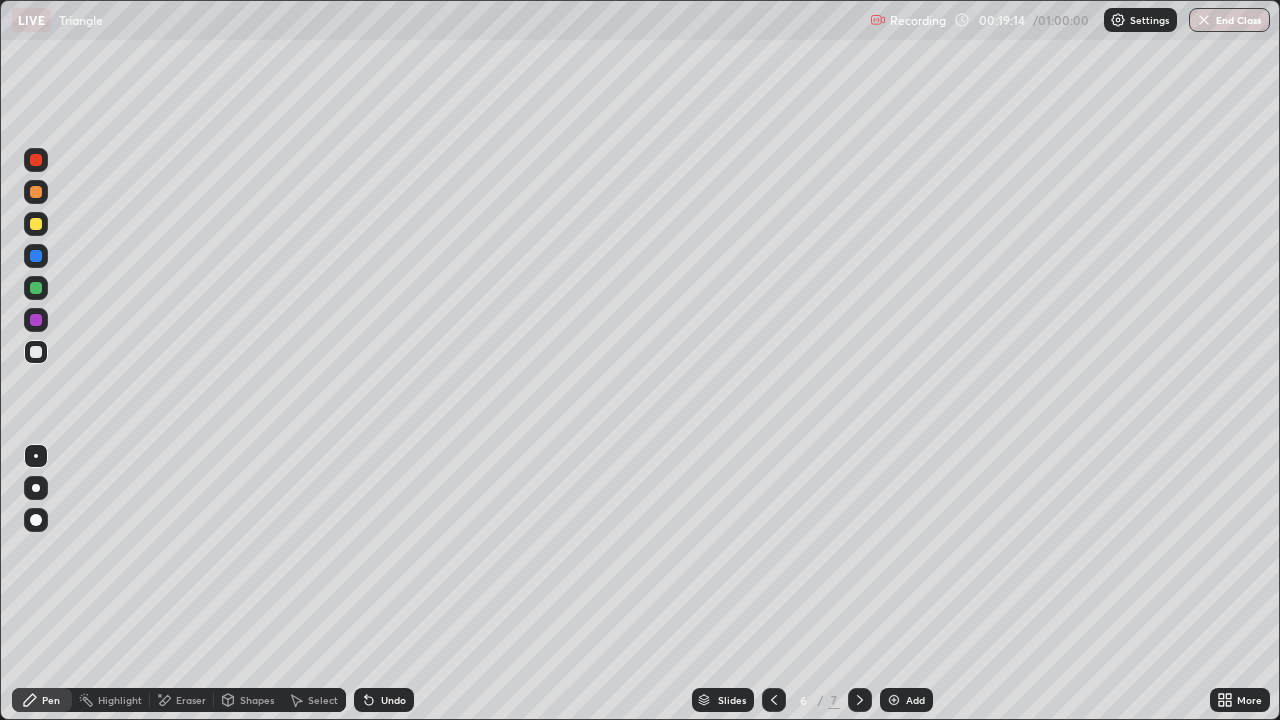 click on "Eraser" at bounding box center [191, 700] 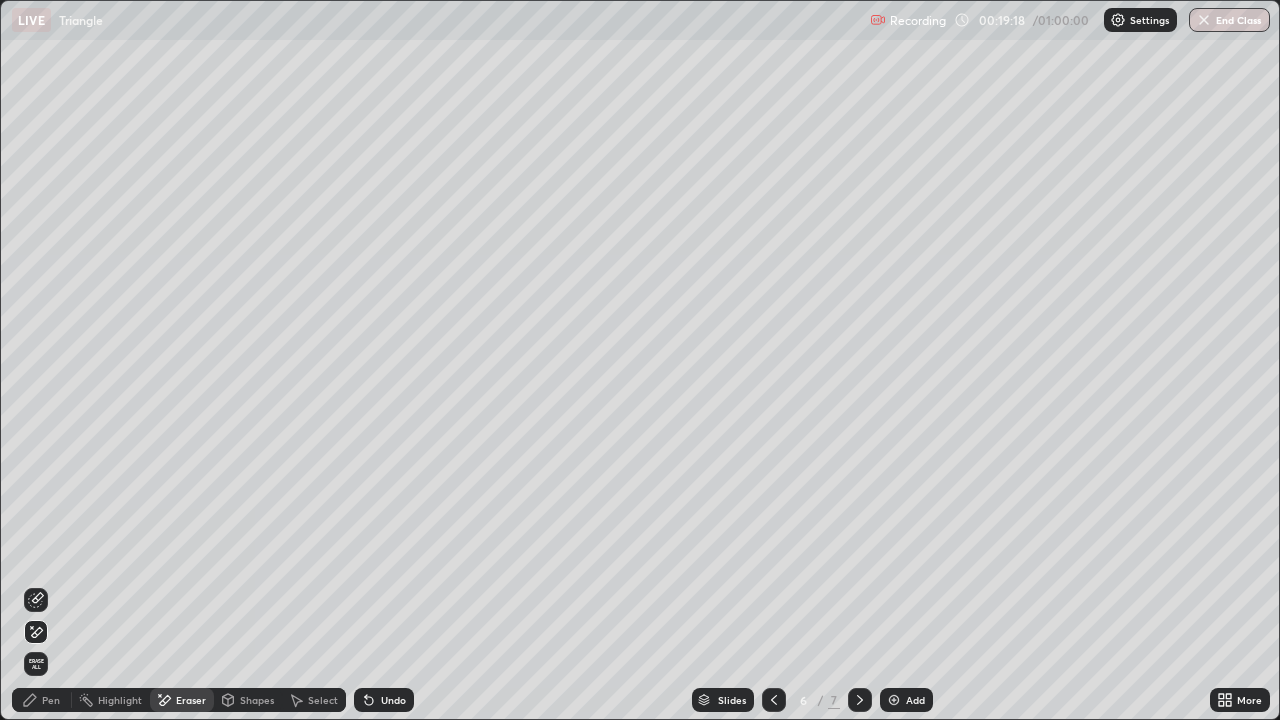 click on "Pen" at bounding box center [51, 700] 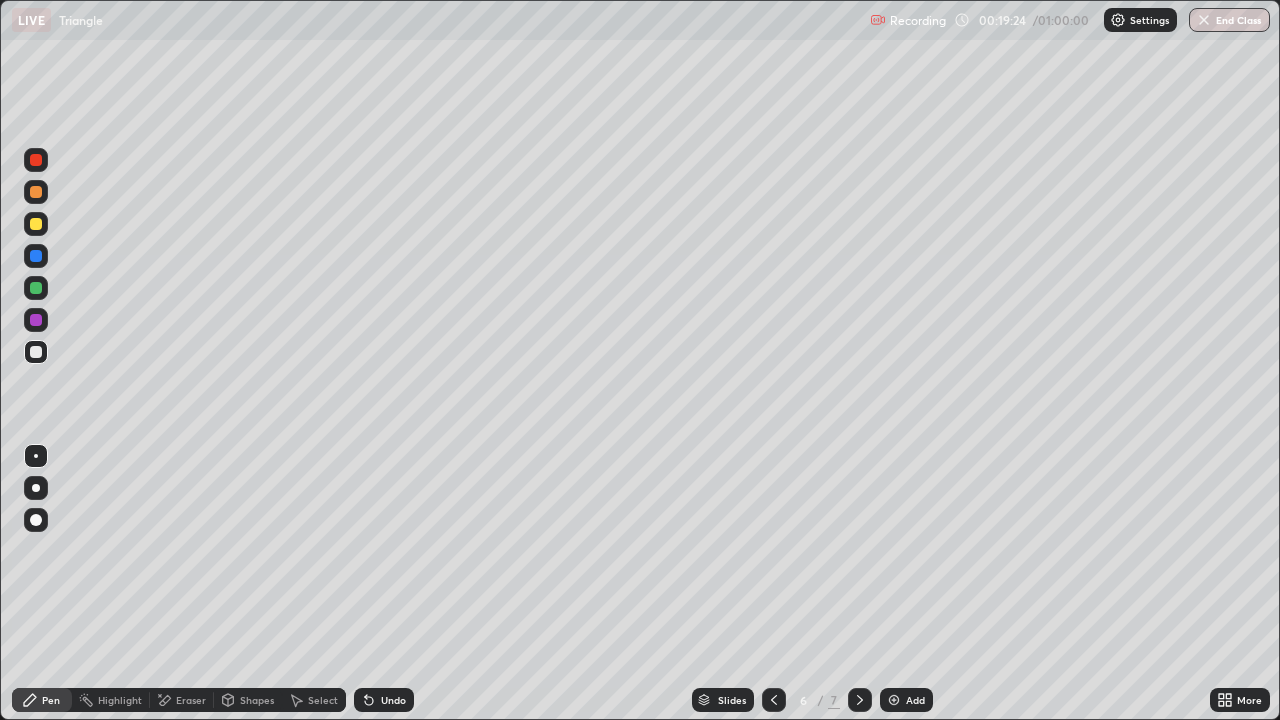 click on "Eraser" at bounding box center (191, 700) 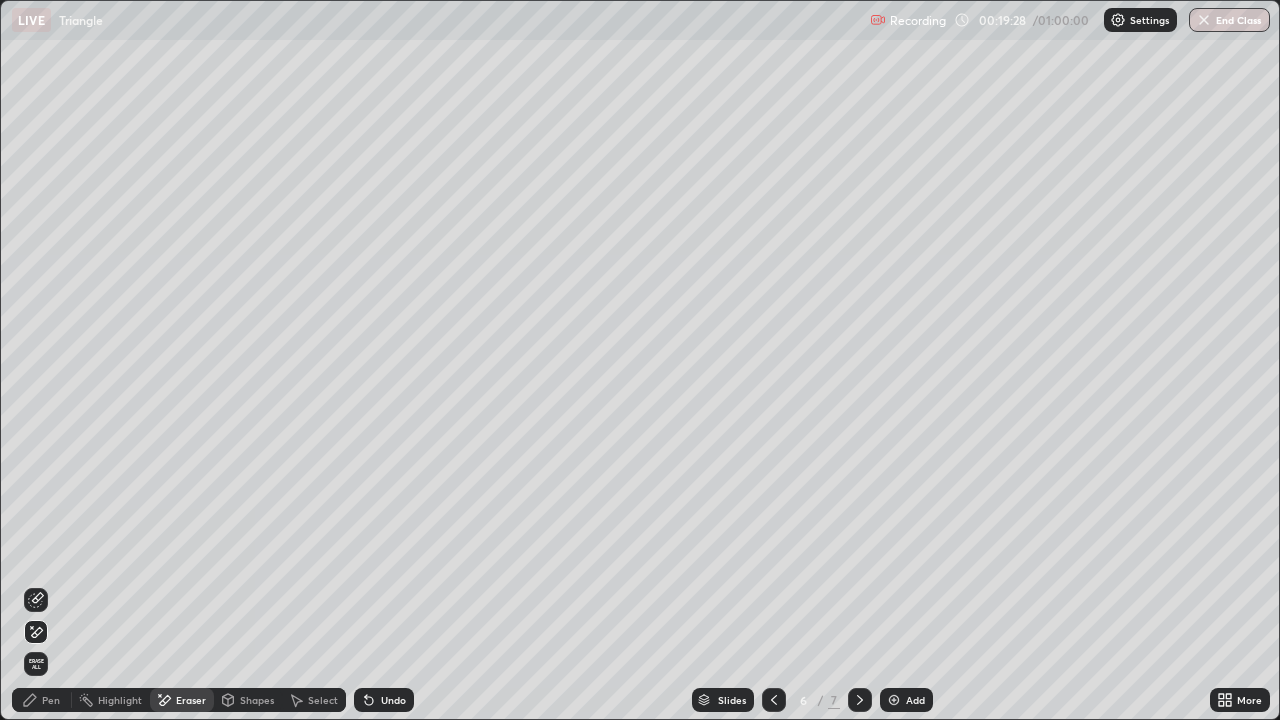 click on "Pen" at bounding box center (42, 700) 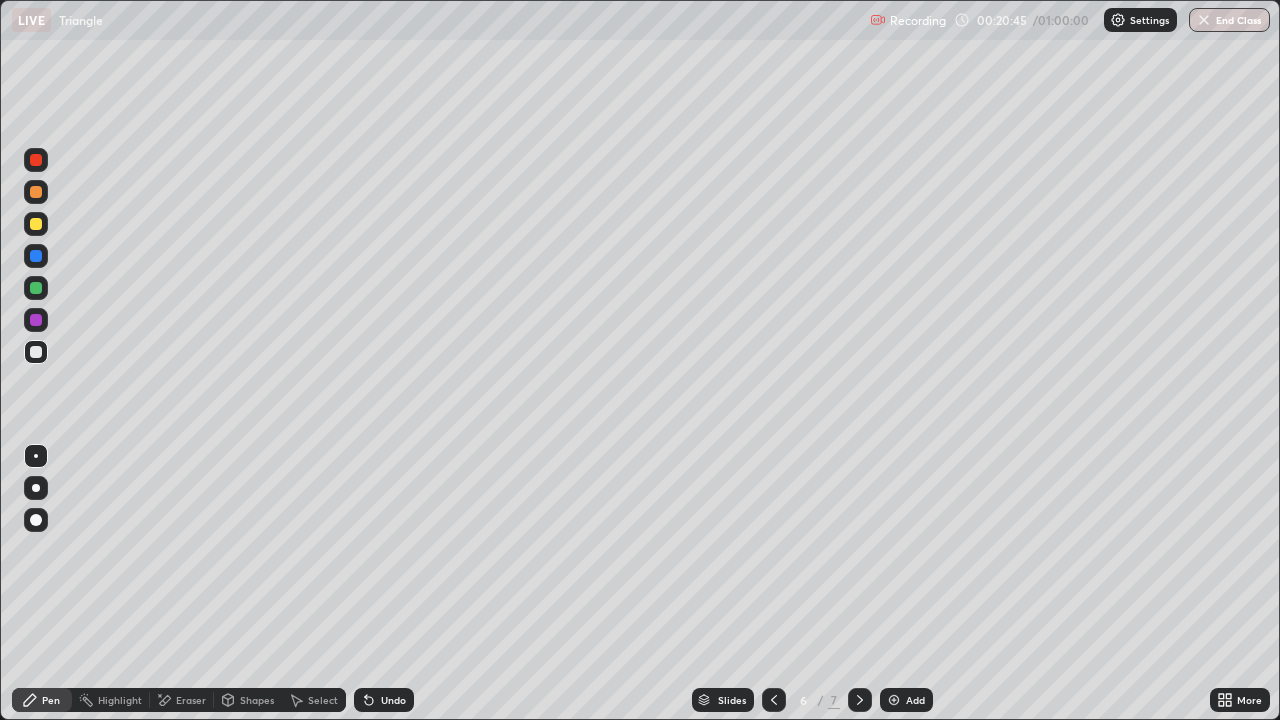 click at bounding box center [894, 700] 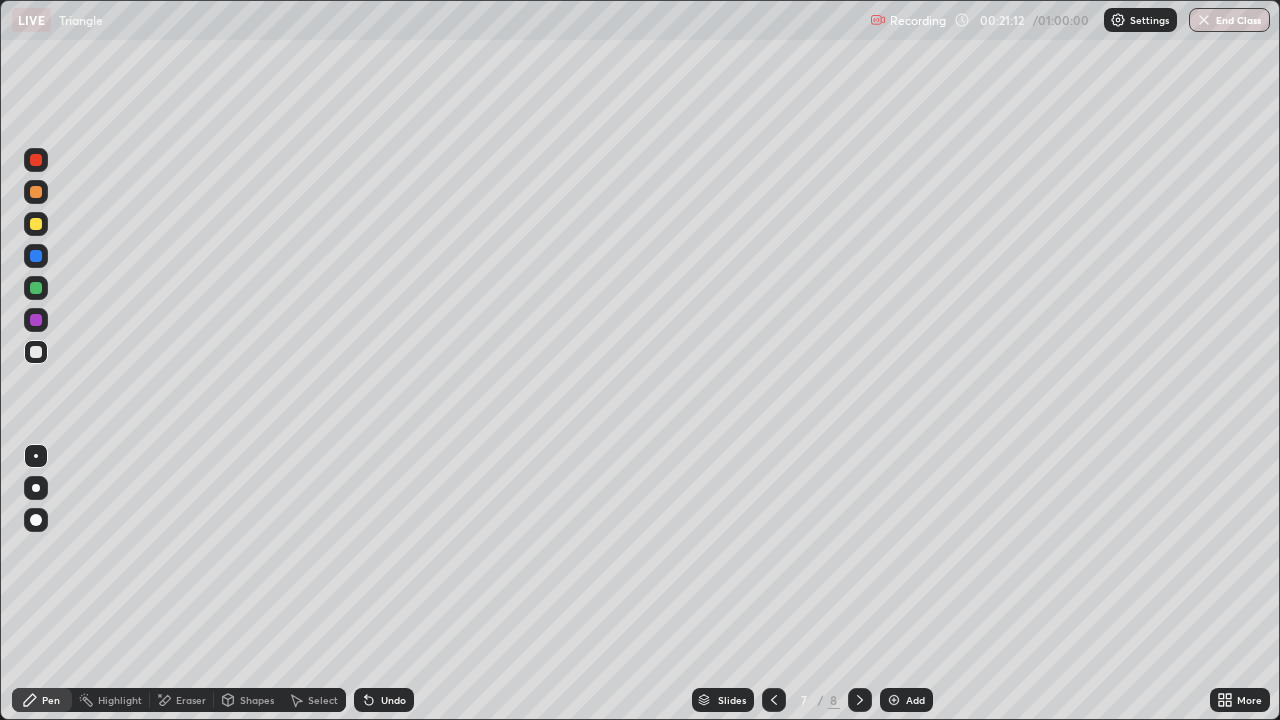 click on "Undo" at bounding box center (393, 700) 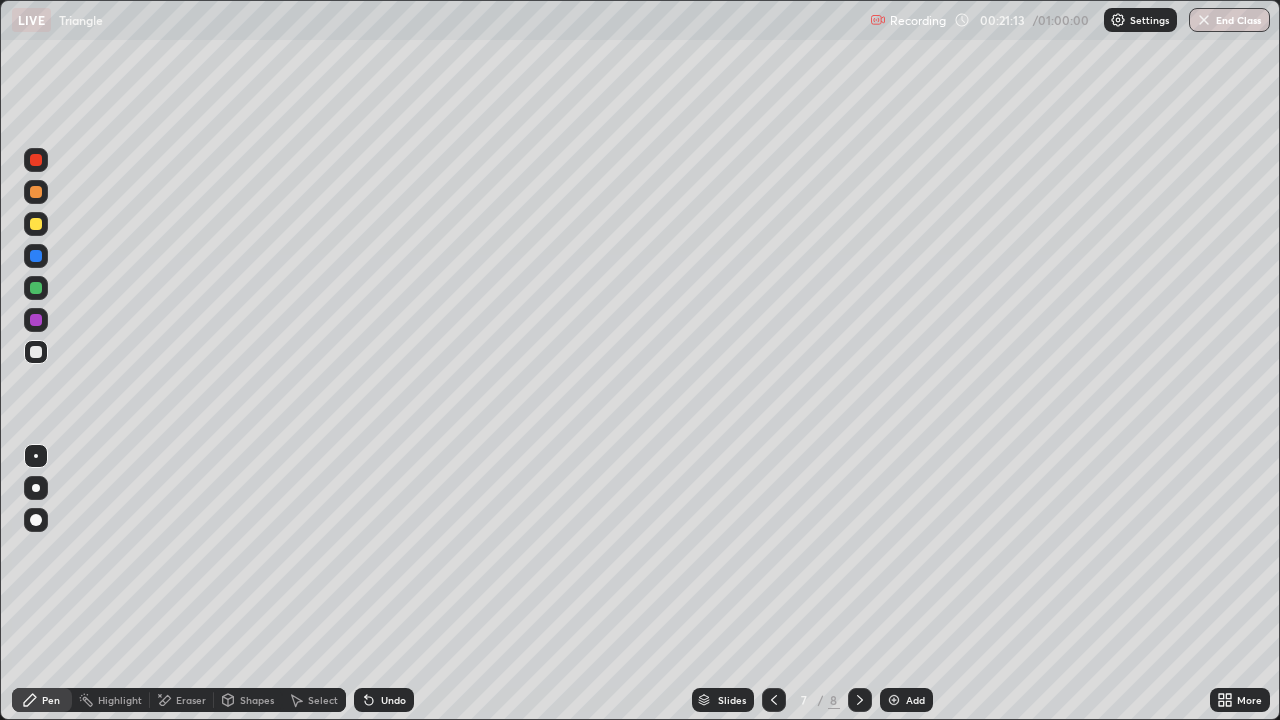 click on "Undo" at bounding box center [384, 700] 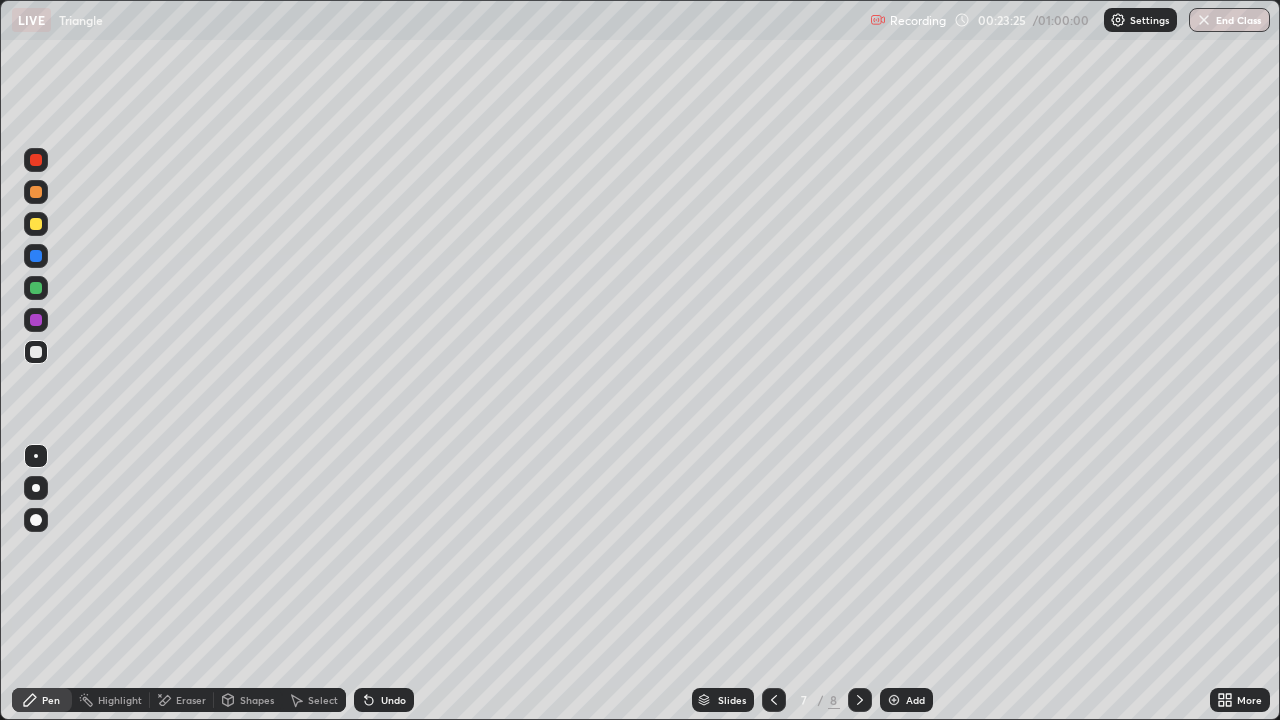 click at bounding box center [894, 700] 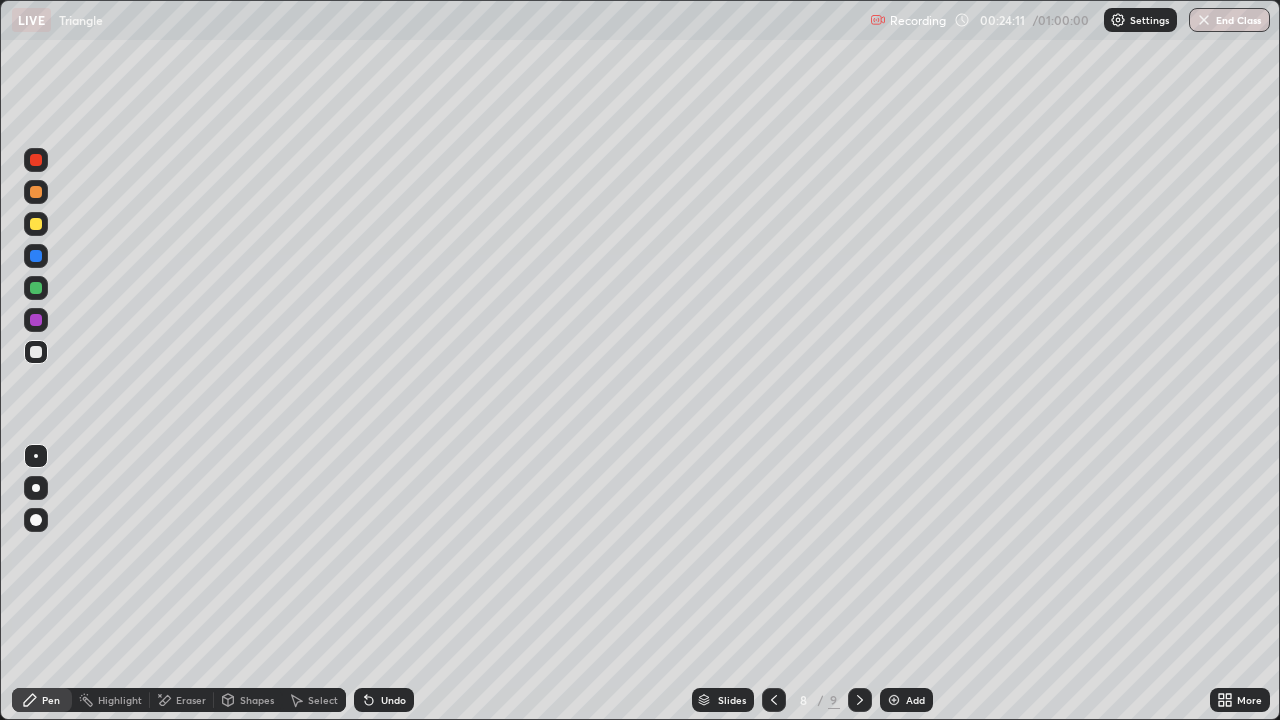 click on "Undo" at bounding box center [384, 700] 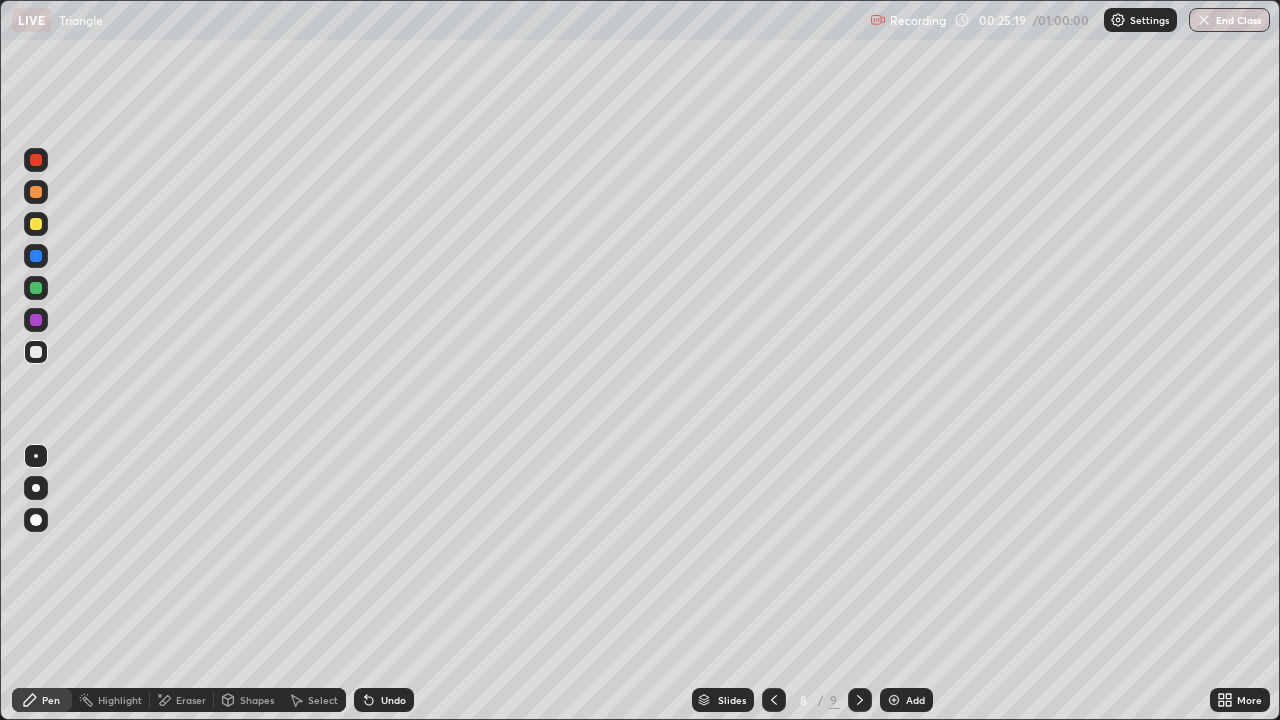 click on "Undo" at bounding box center [384, 700] 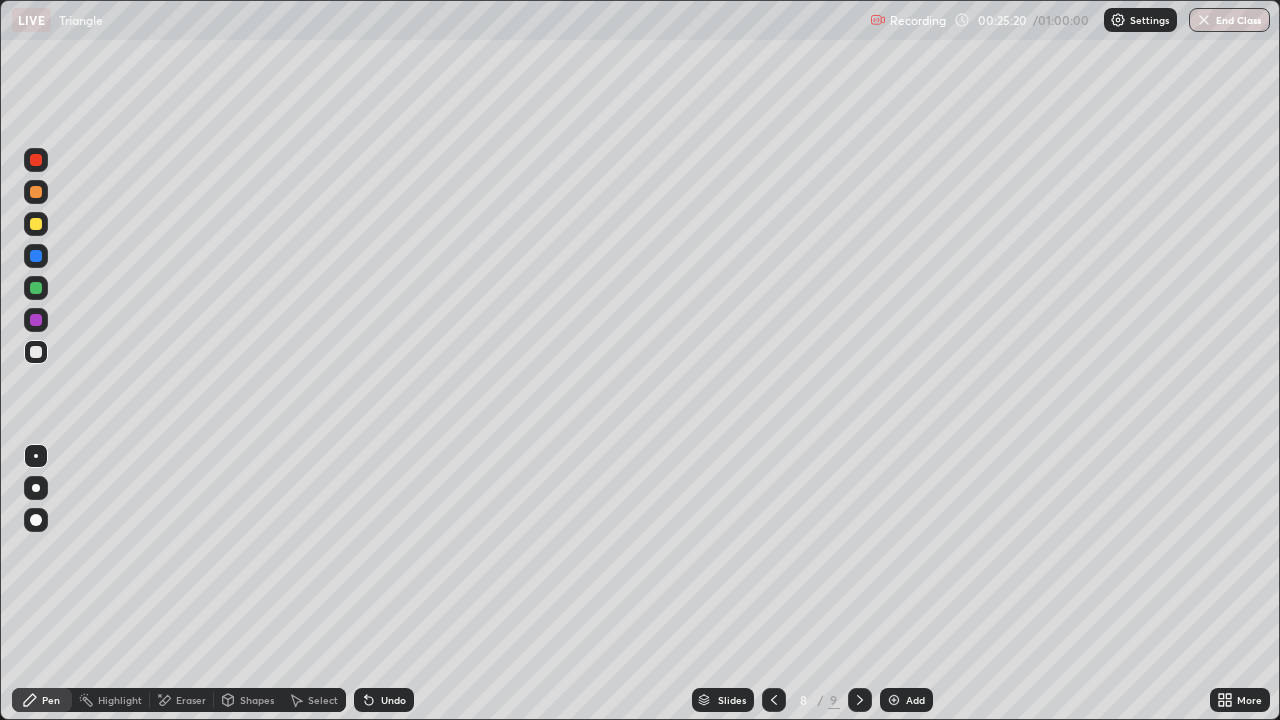click on "Undo" at bounding box center [384, 700] 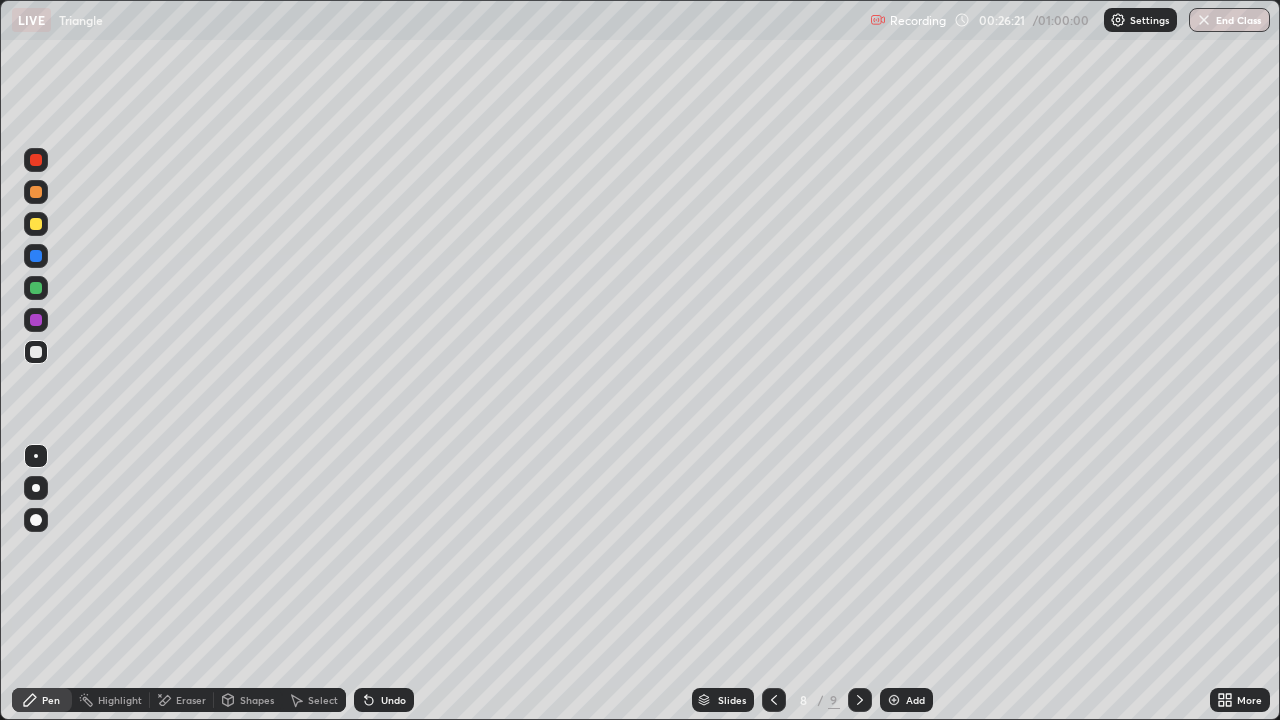 click on "Undo" at bounding box center [393, 700] 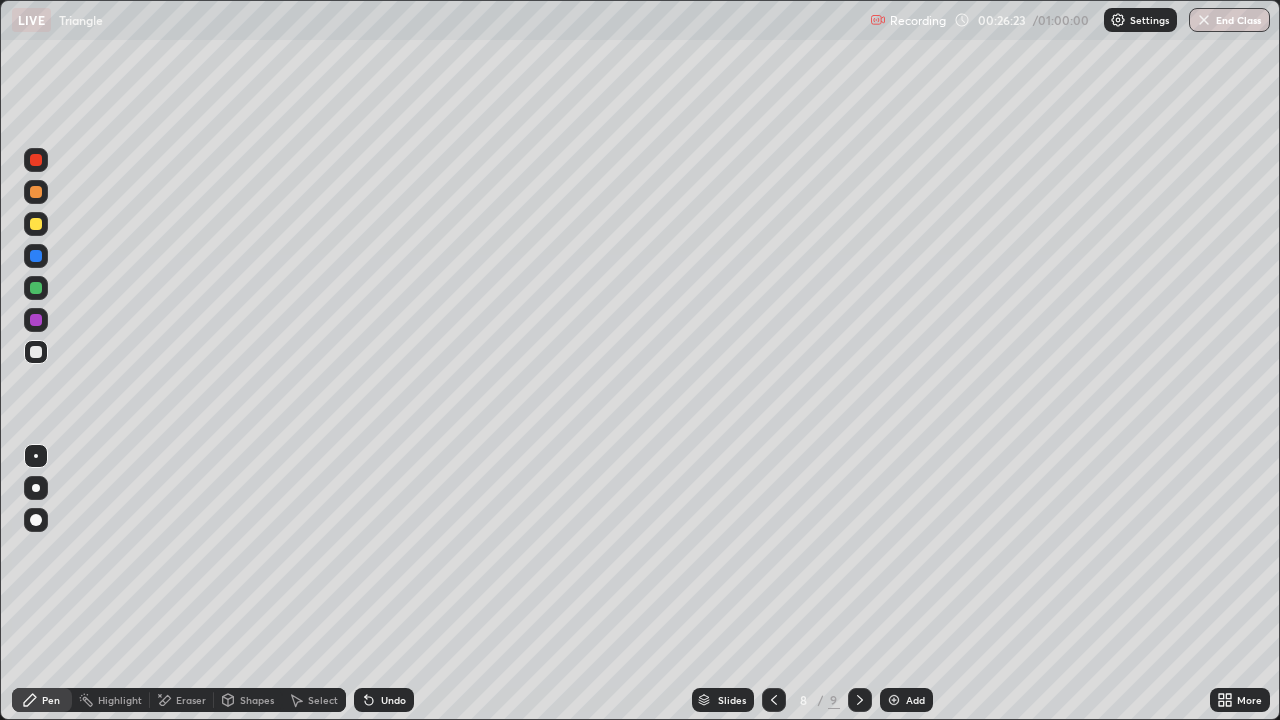 click on "Add" at bounding box center [915, 700] 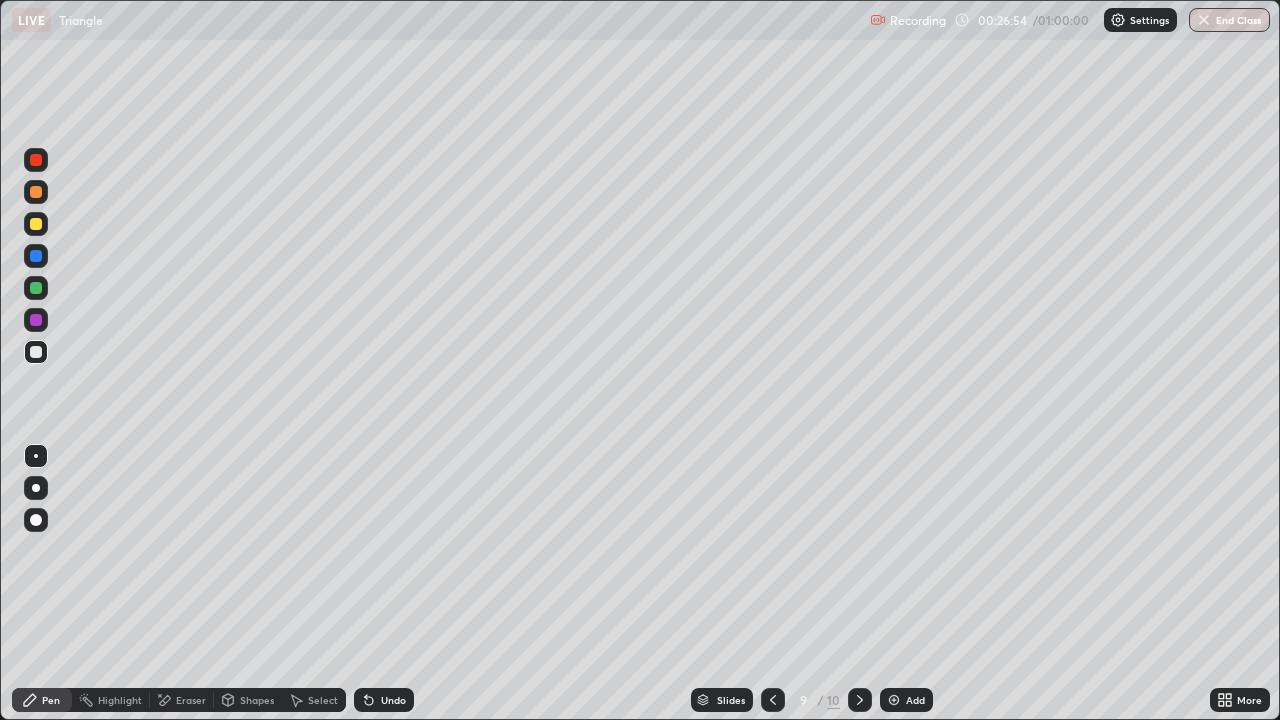click on "Undo" at bounding box center [393, 700] 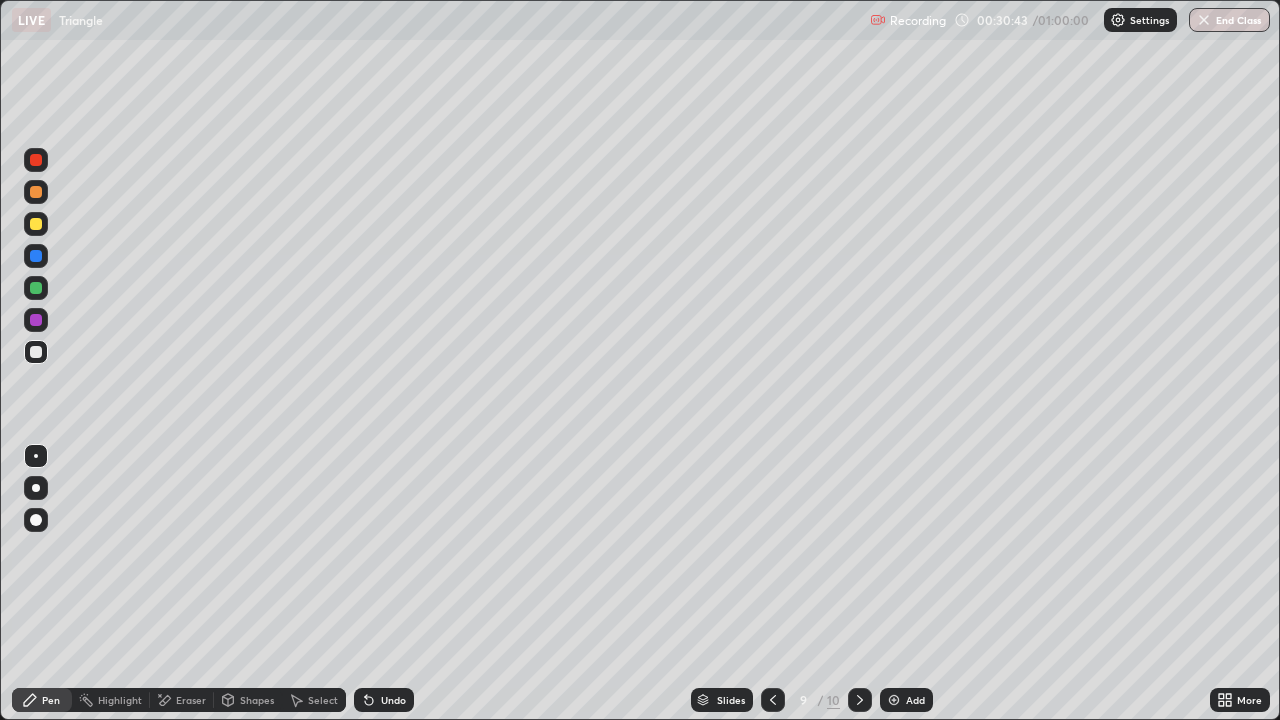 click at bounding box center [894, 700] 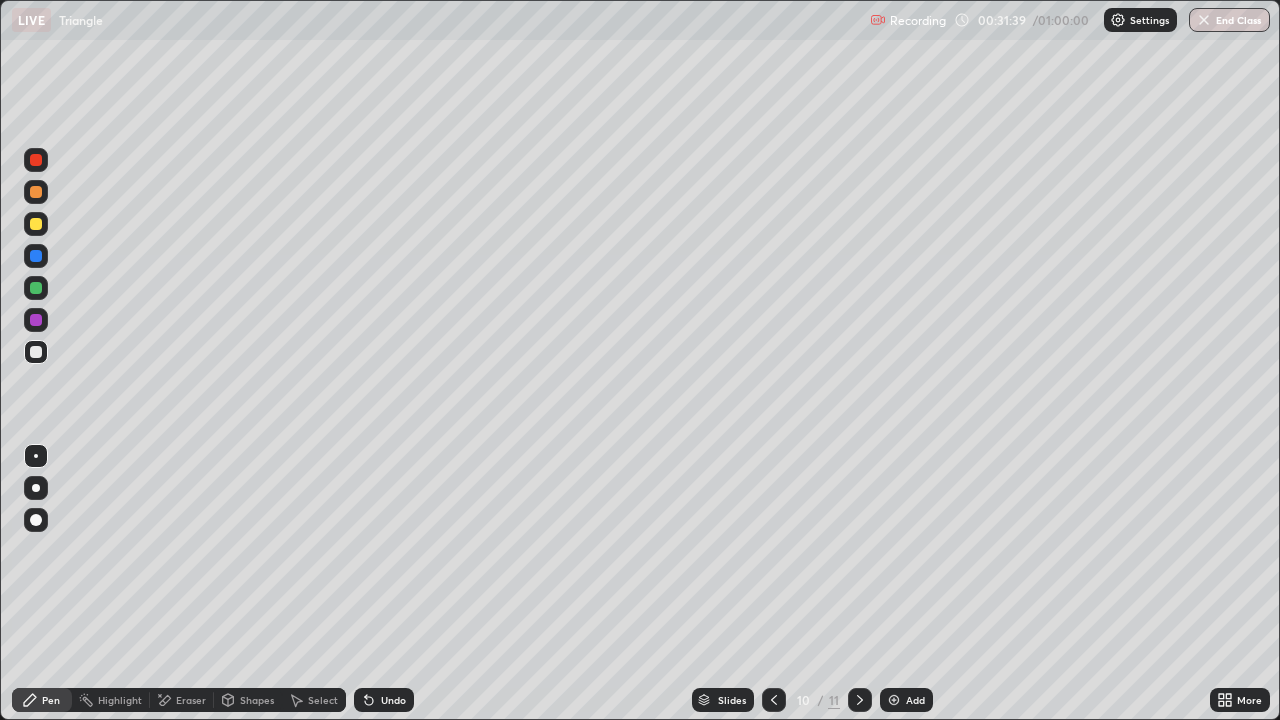 click on "Undo" at bounding box center (393, 700) 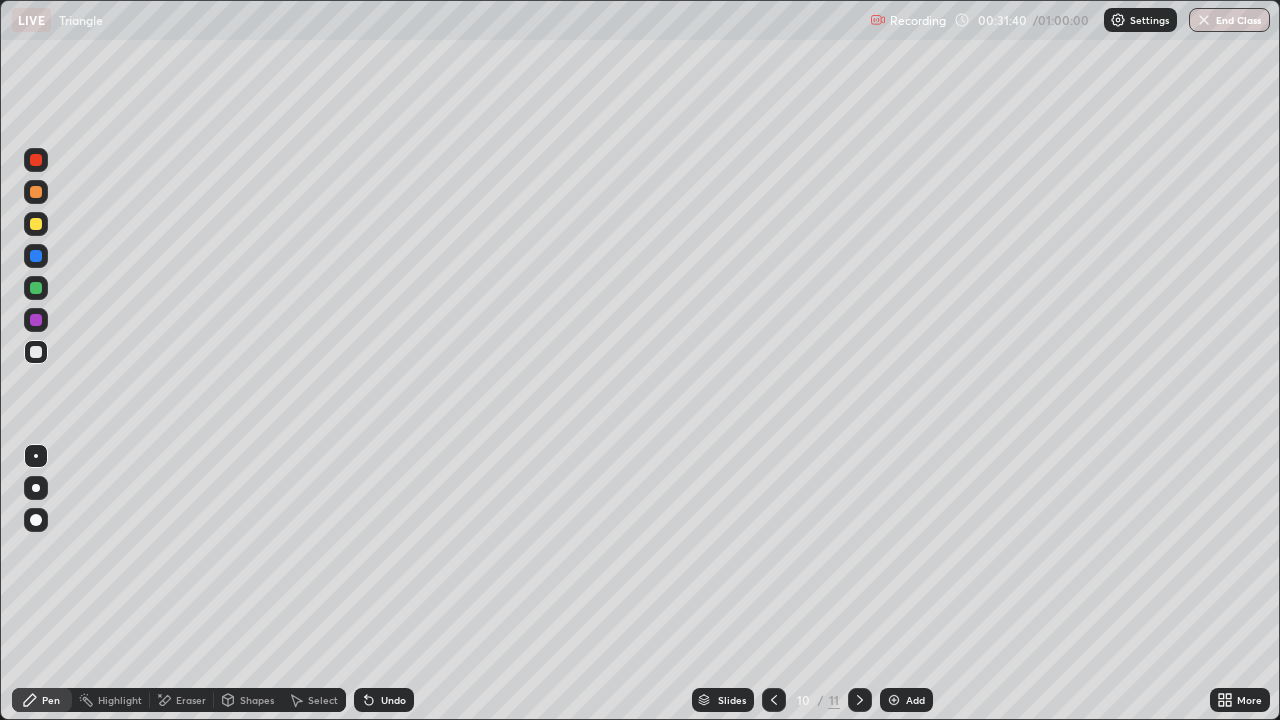 click on "Undo" at bounding box center (384, 700) 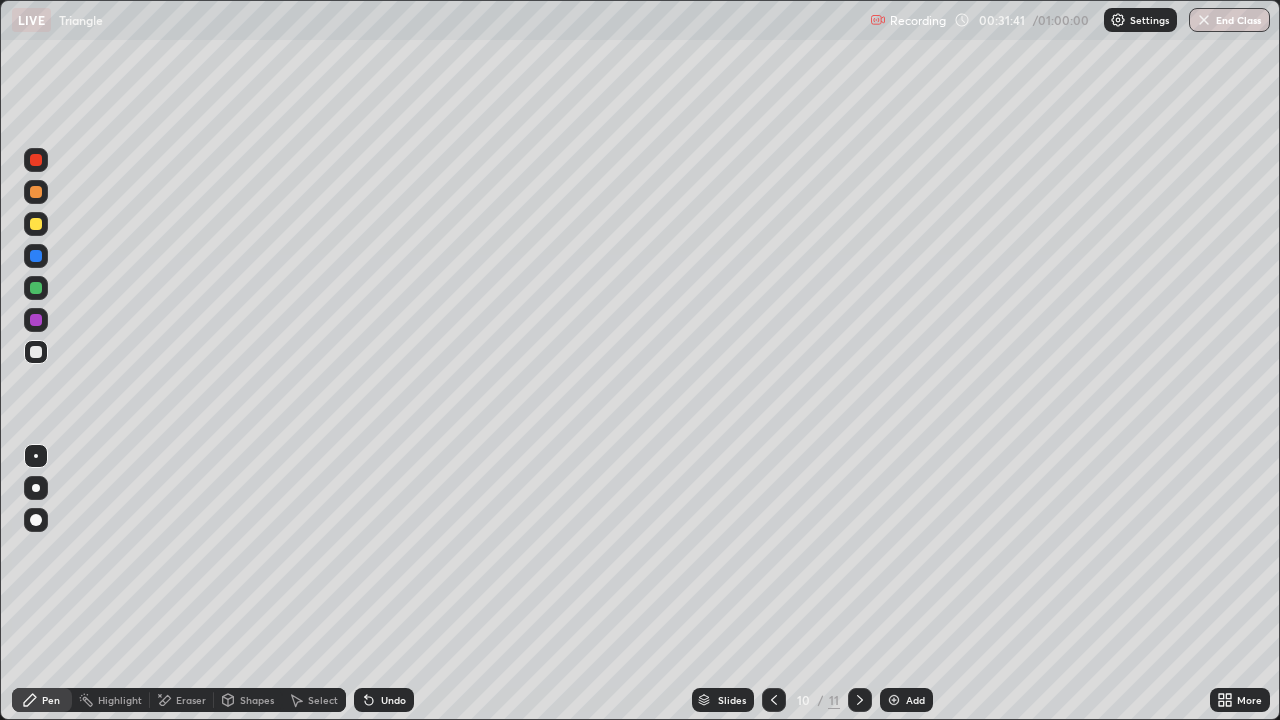 click on "Undo" at bounding box center [393, 700] 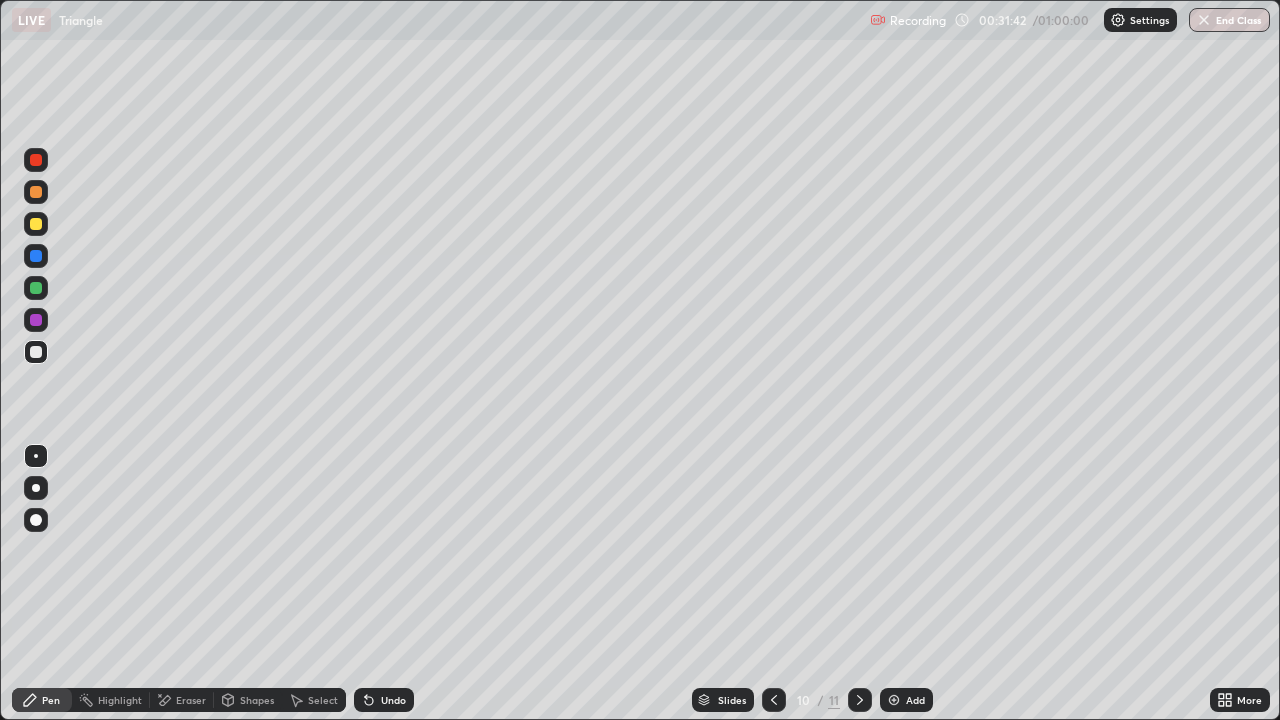 click on "Undo" at bounding box center (384, 700) 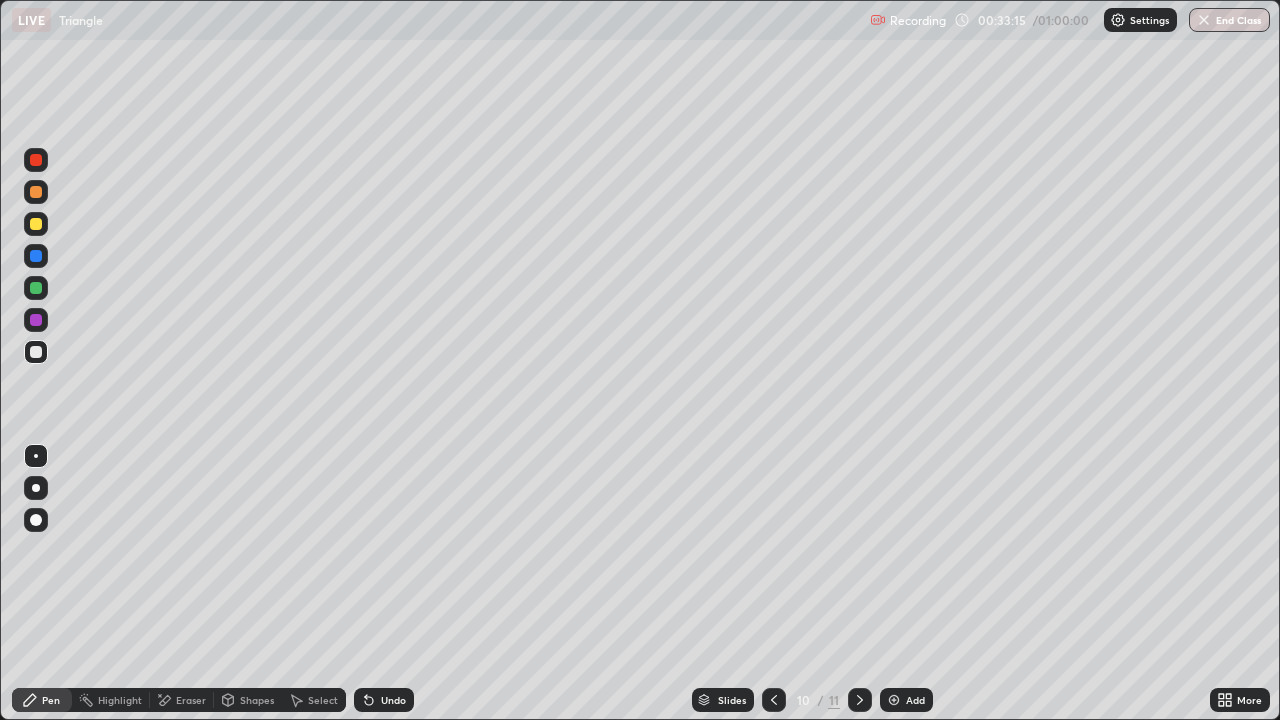 click on "End Class" at bounding box center (1229, 20) 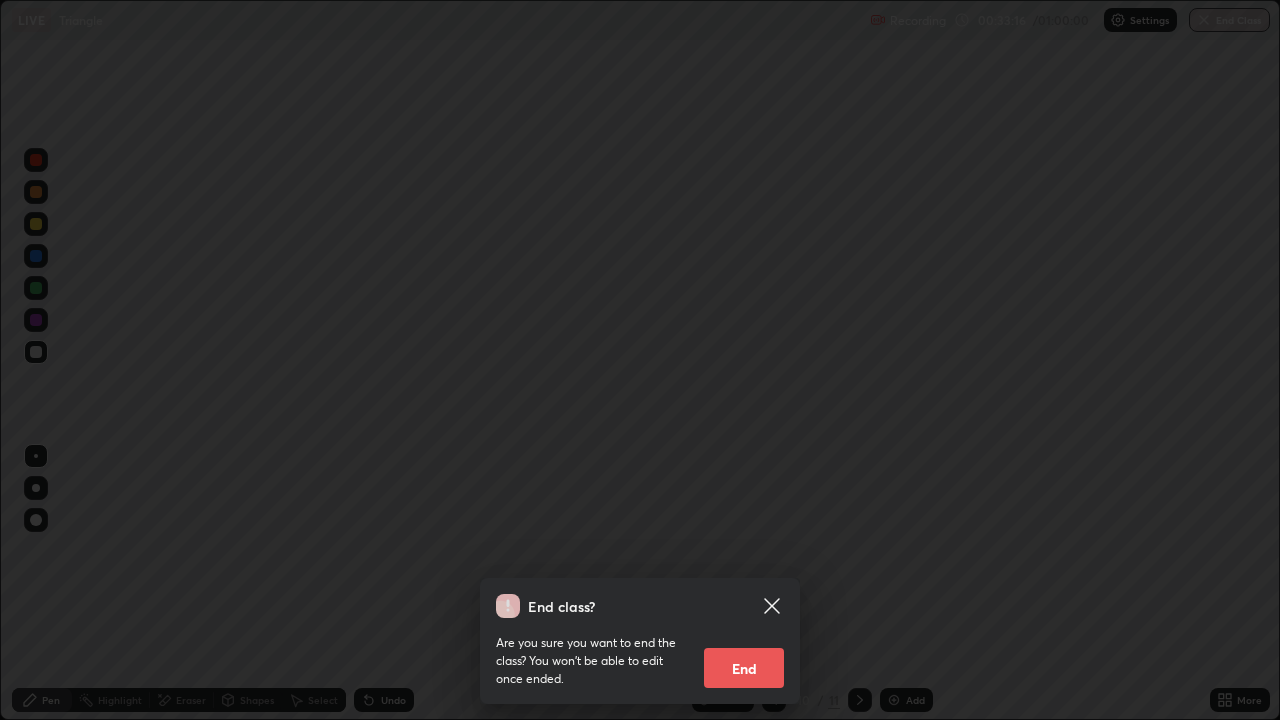 click on "End" at bounding box center [744, 668] 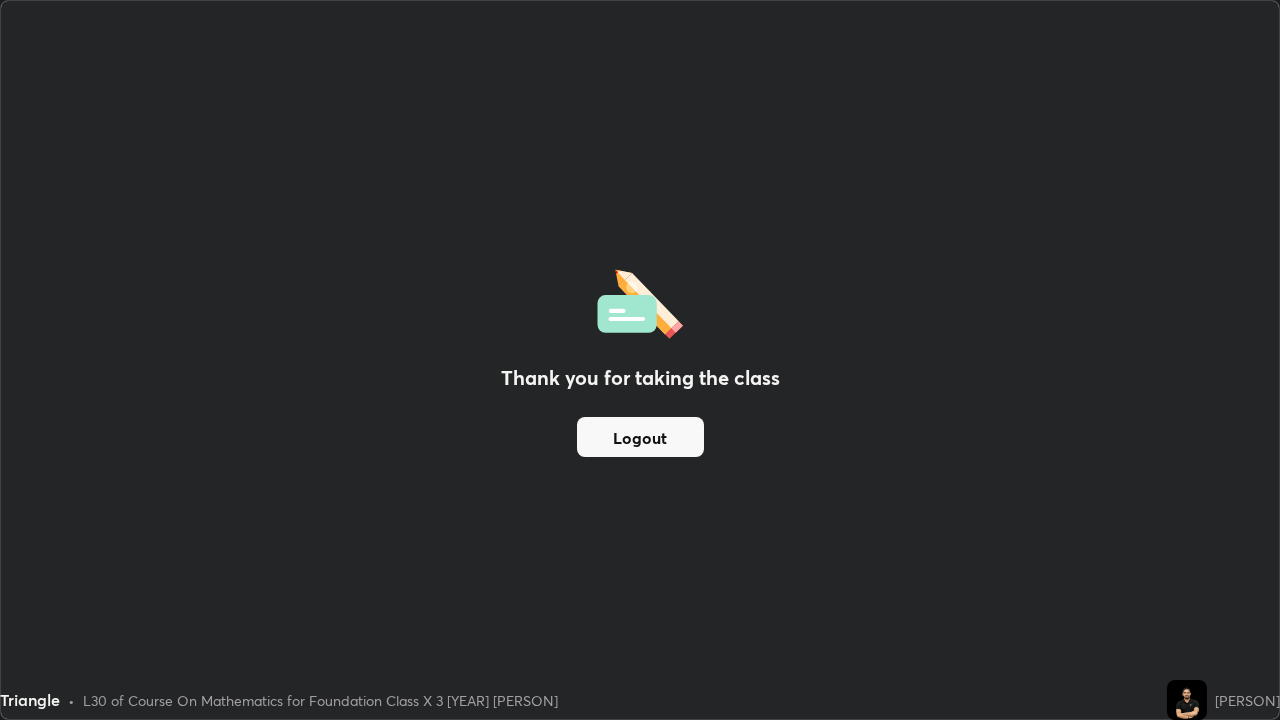 click on "Thank you for taking the class Logout" at bounding box center (640, 360) 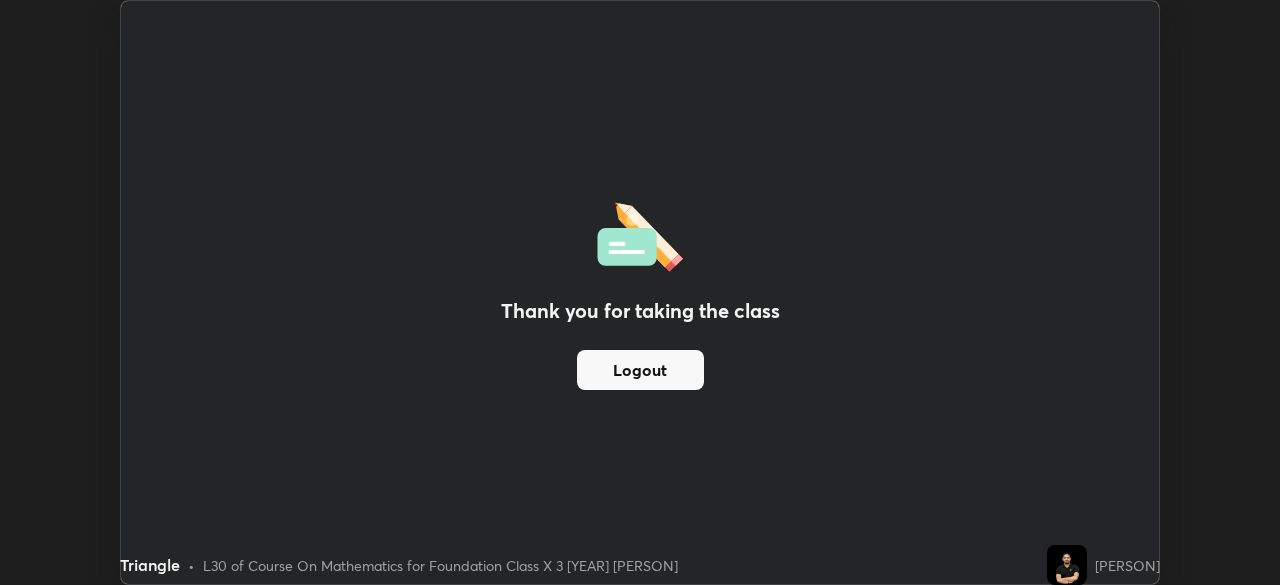 scroll, scrollTop: 585, scrollLeft: 1280, axis: both 